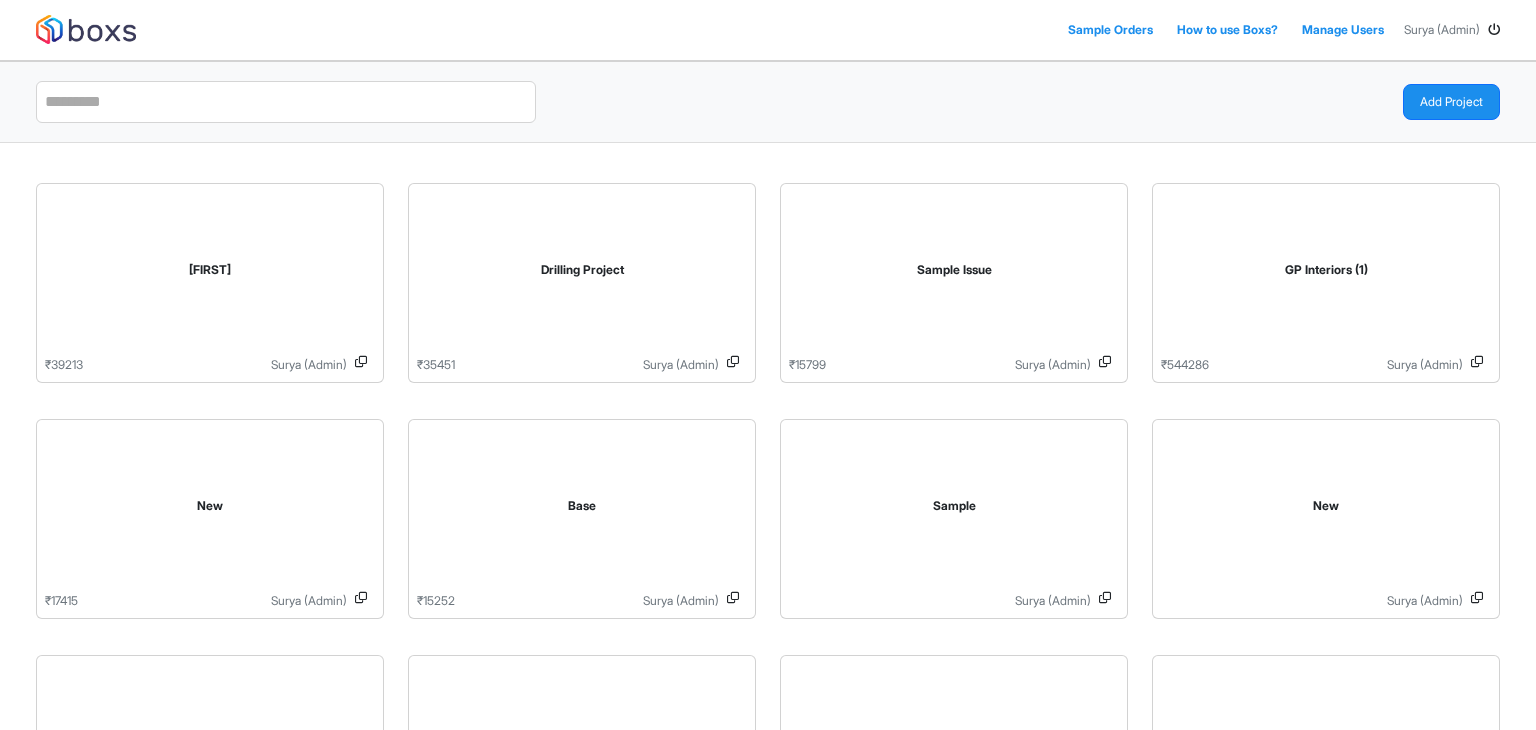 scroll, scrollTop: 0, scrollLeft: 0, axis: both 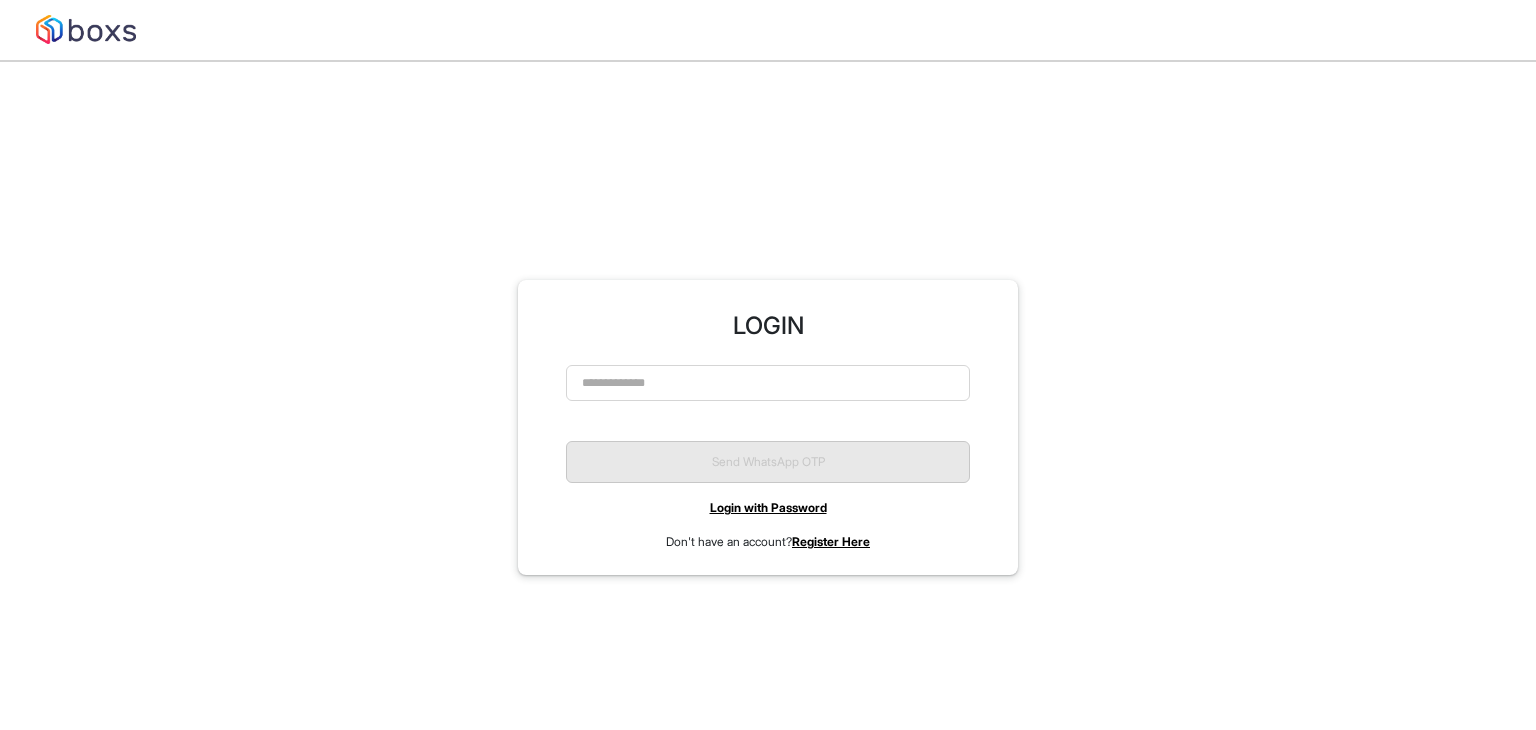 click on "Login with Password" at bounding box center [768, 507] 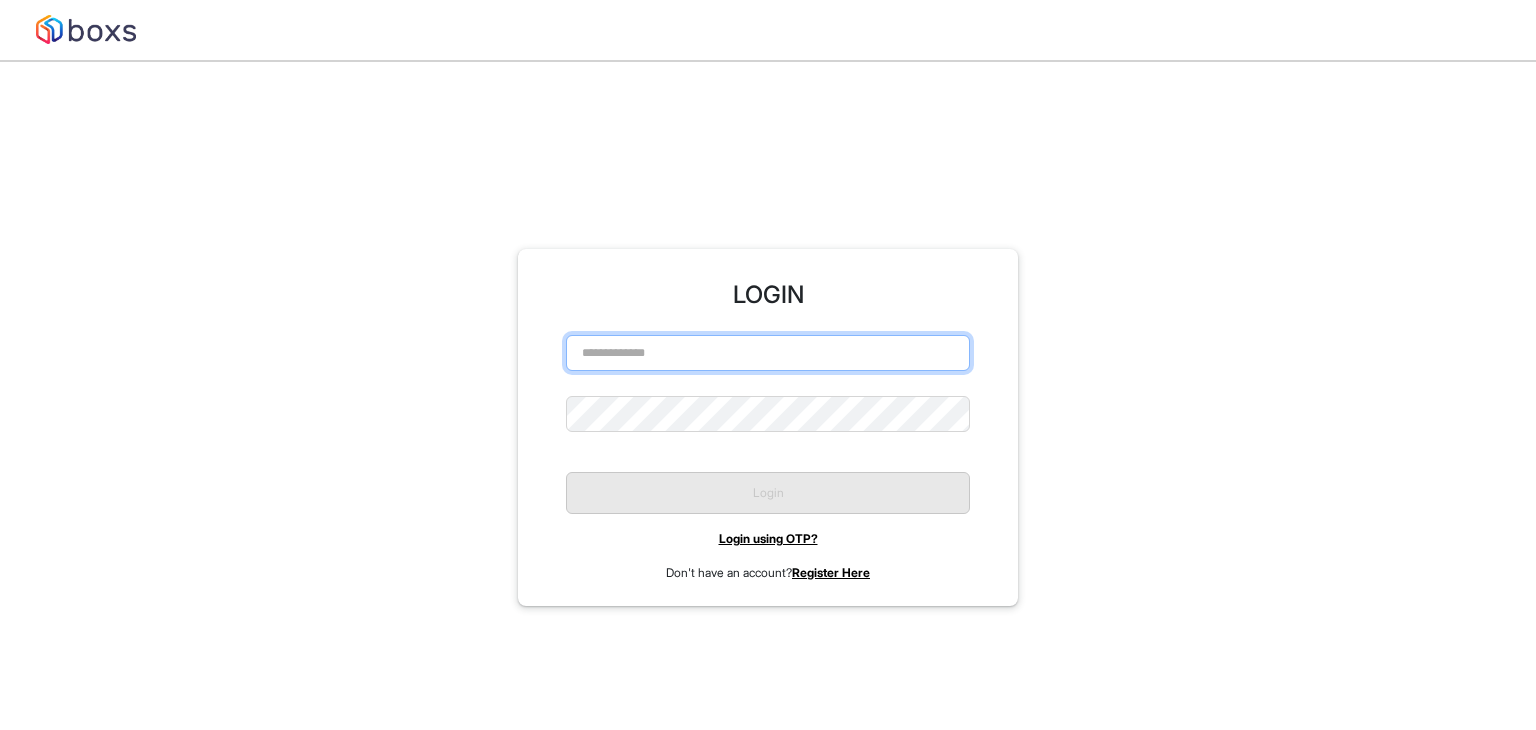 click at bounding box center [768, 353] 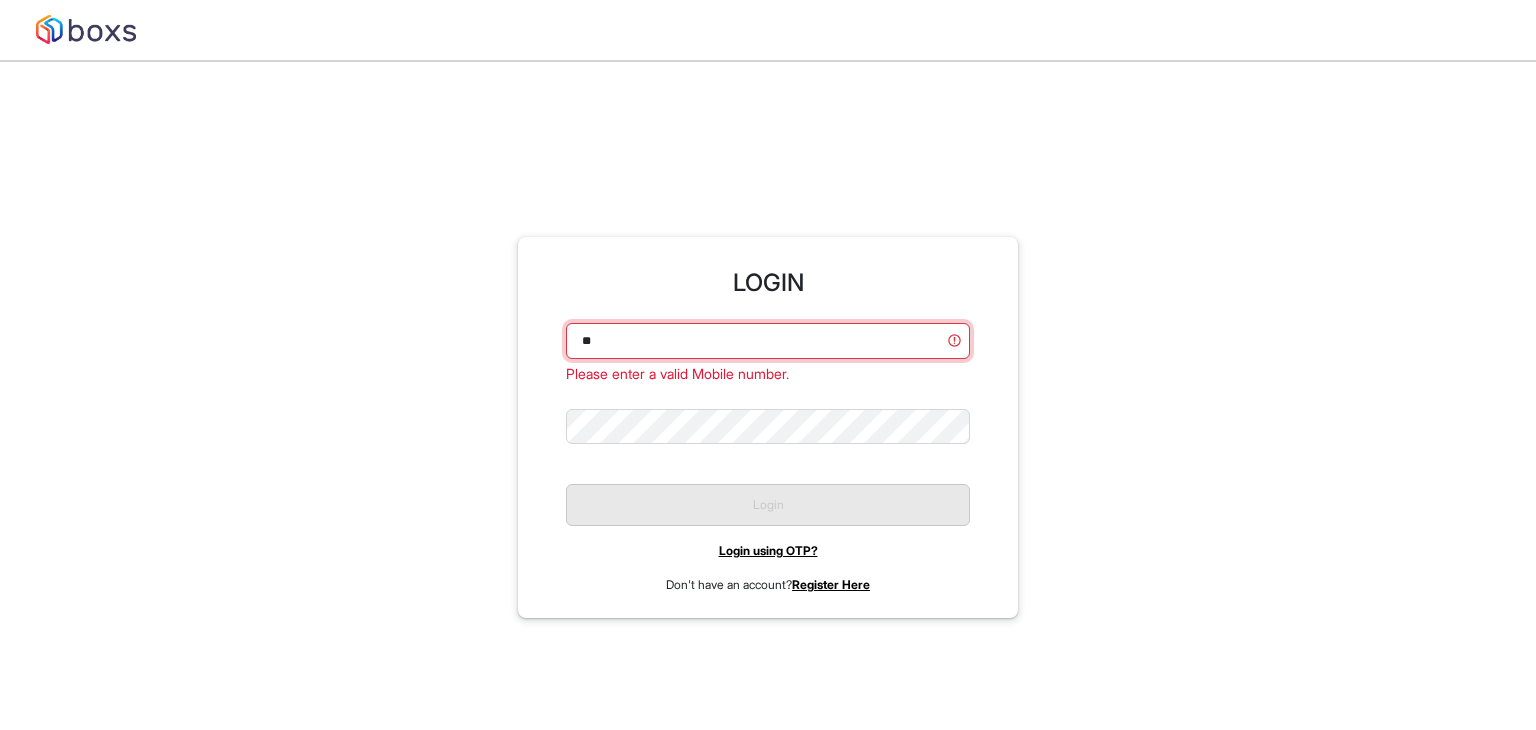 type on "*" 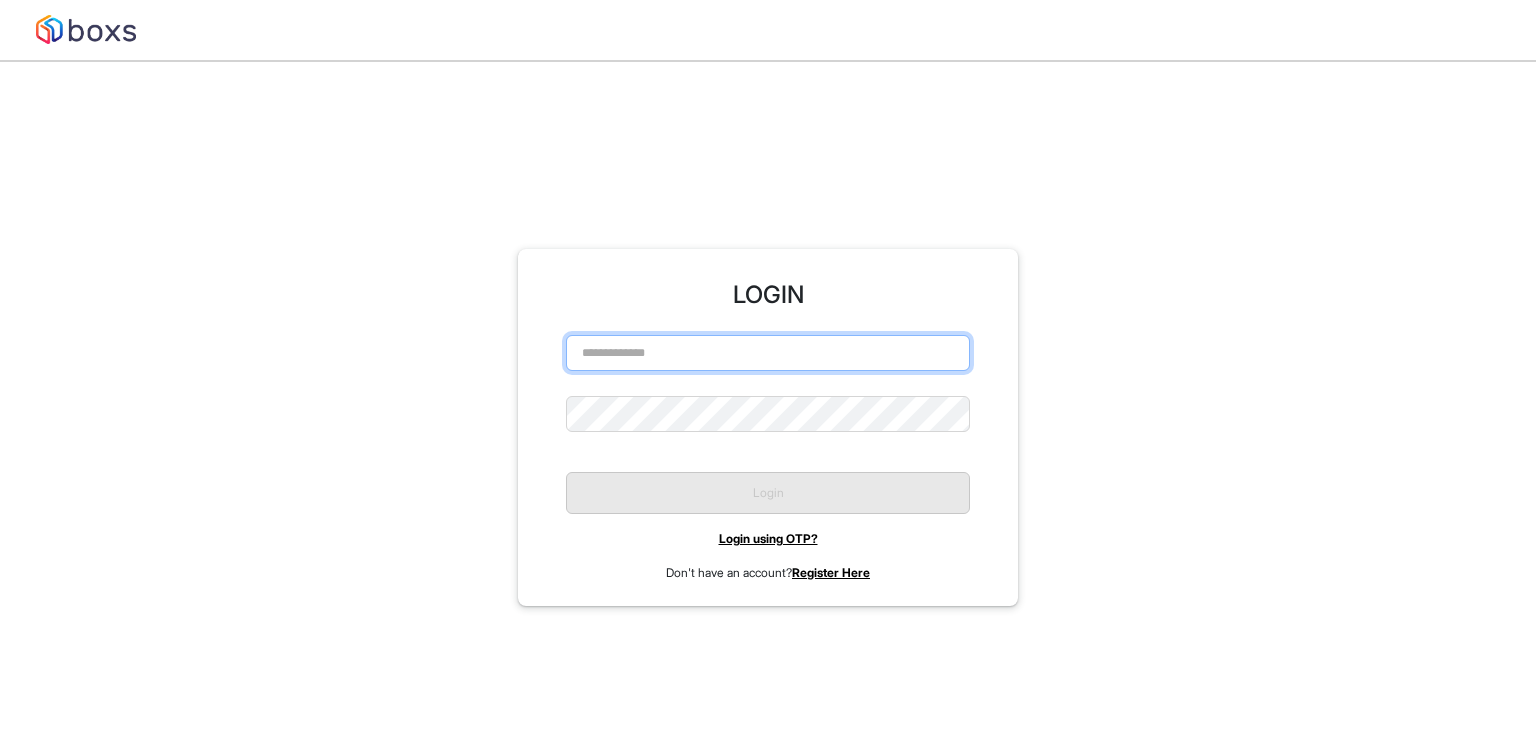 type on "*" 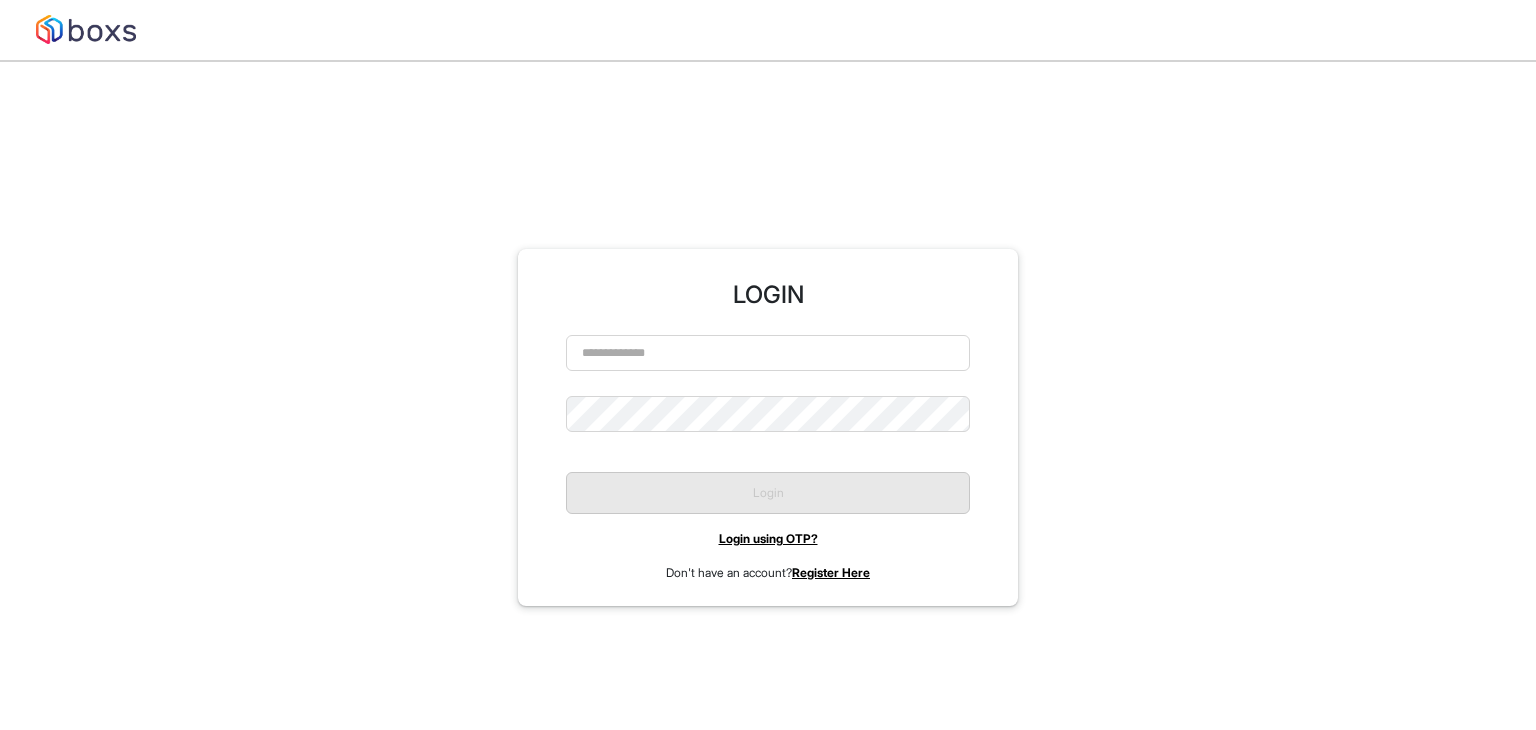 click on "LOGIN  Please enter a valid Mobile number. Login Login using OTP? Don't have an account?   Register Here" at bounding box center [768, 427] 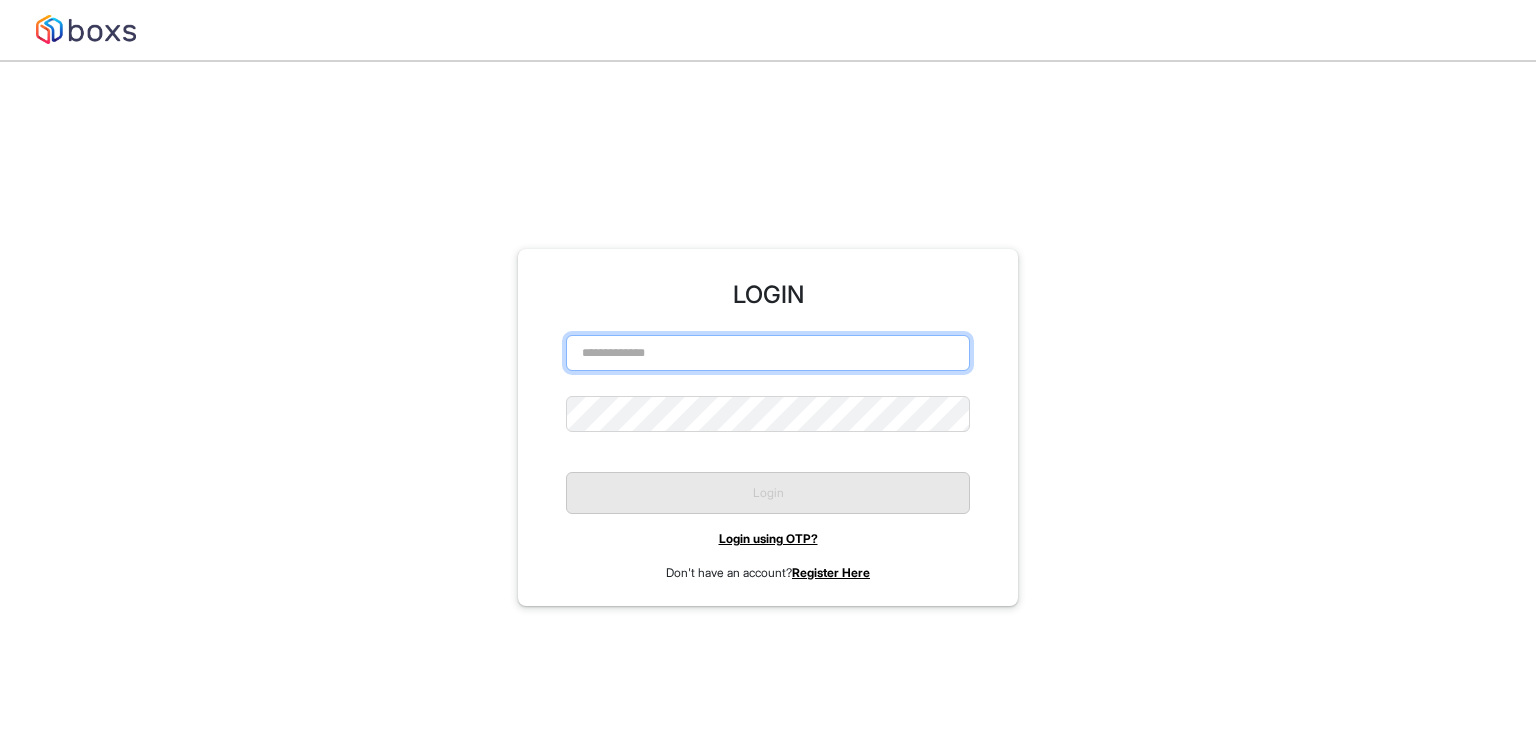 click at bounding box center [768, 353] 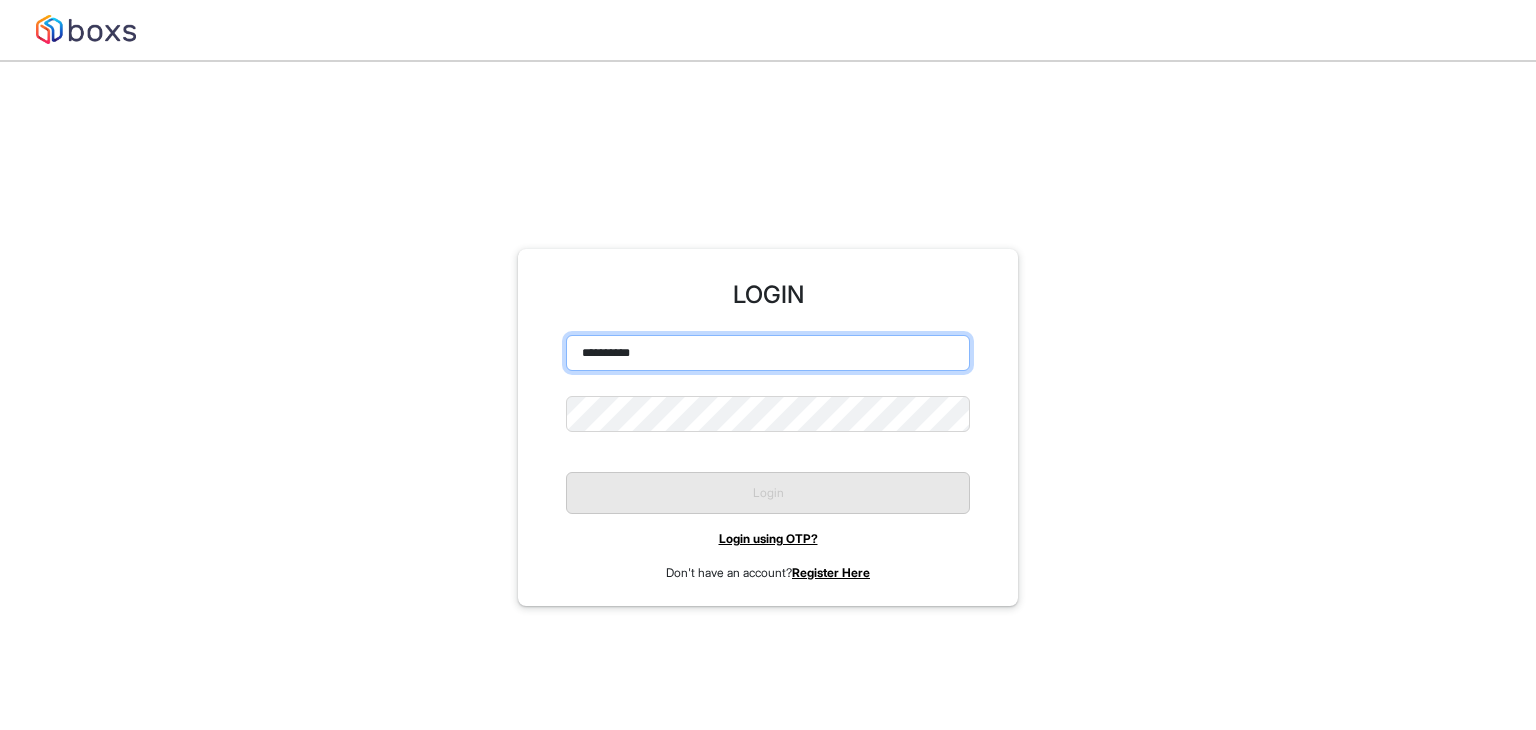 click on "**********" at bounding box center (768, 353) 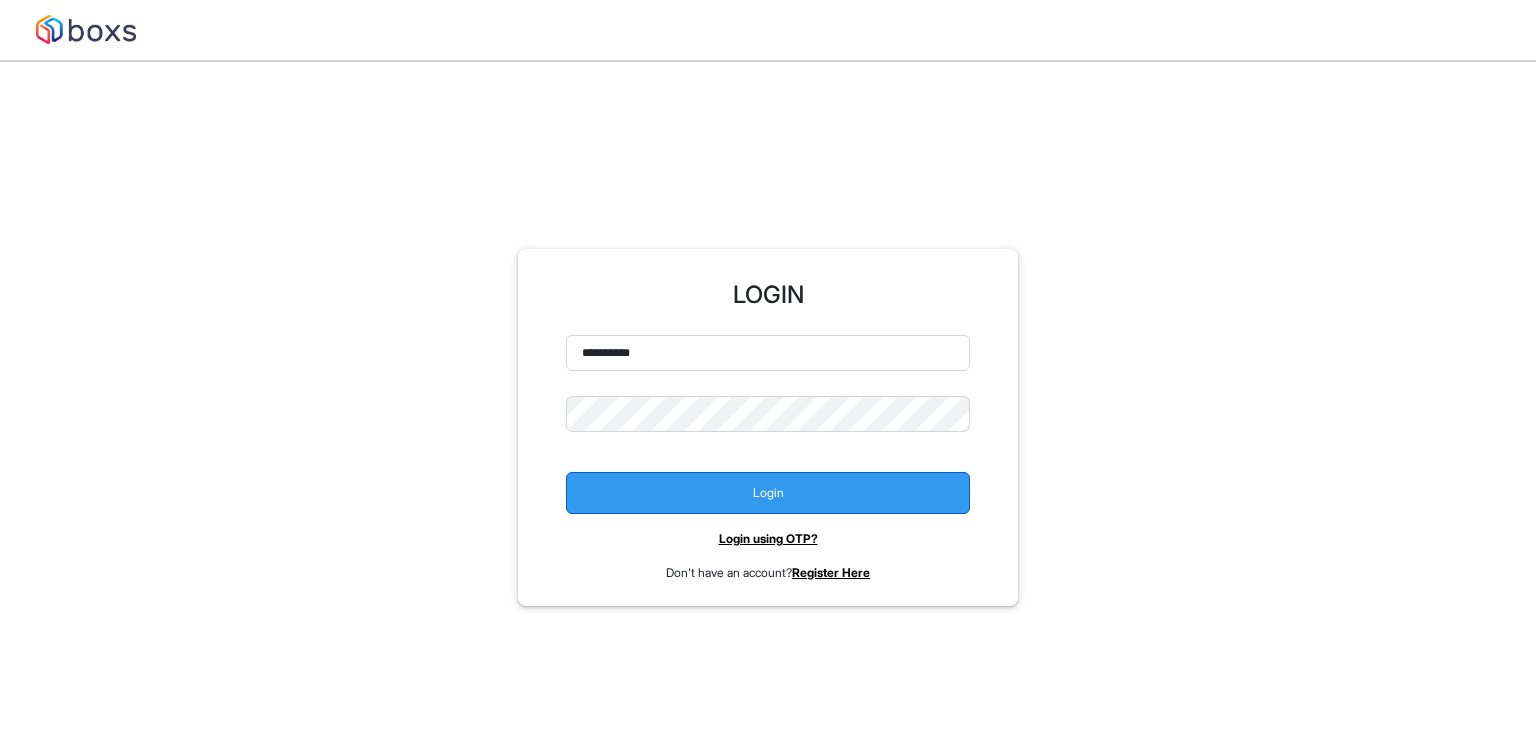click on "Login" at bounding box center (768, 493) 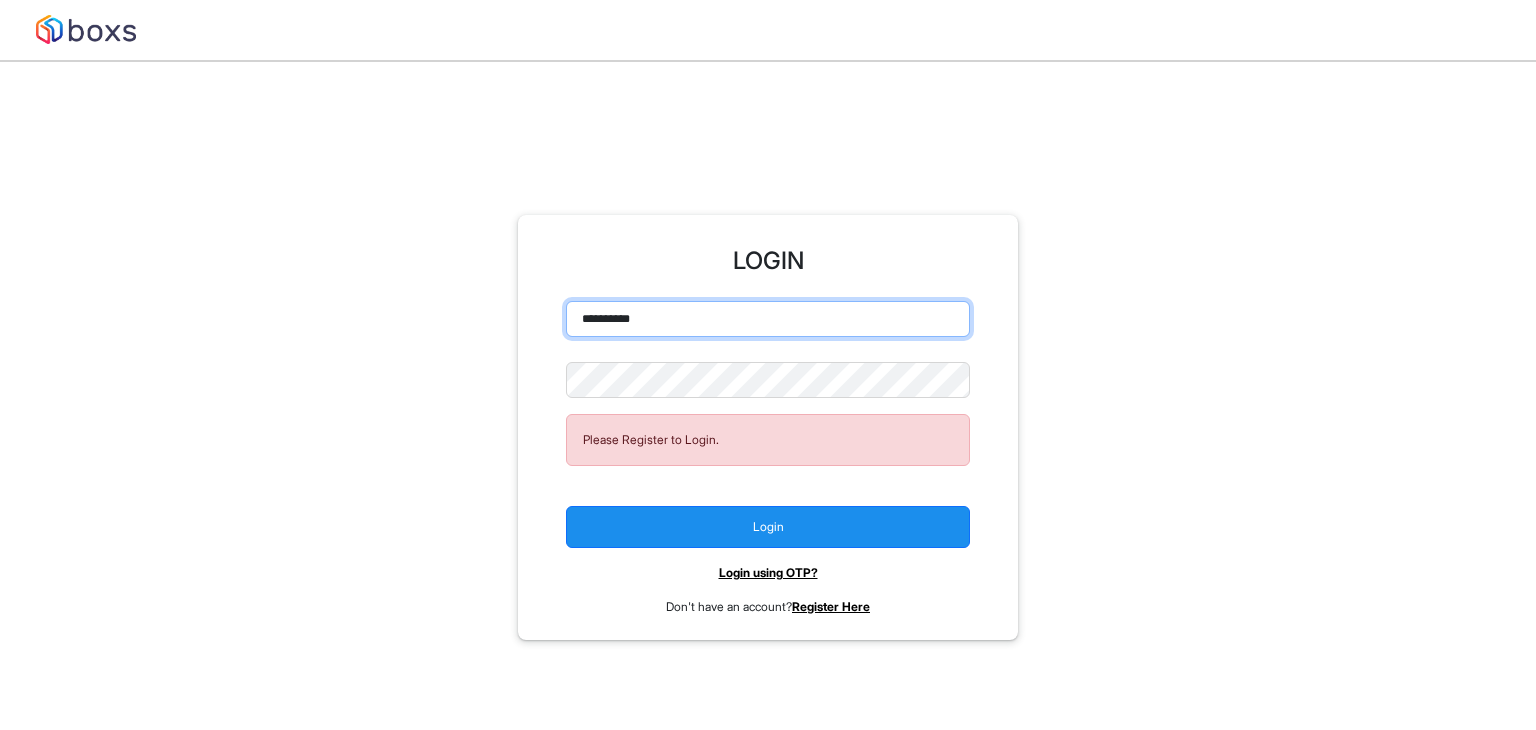 click on "**********" at bounding box center [768, 319] 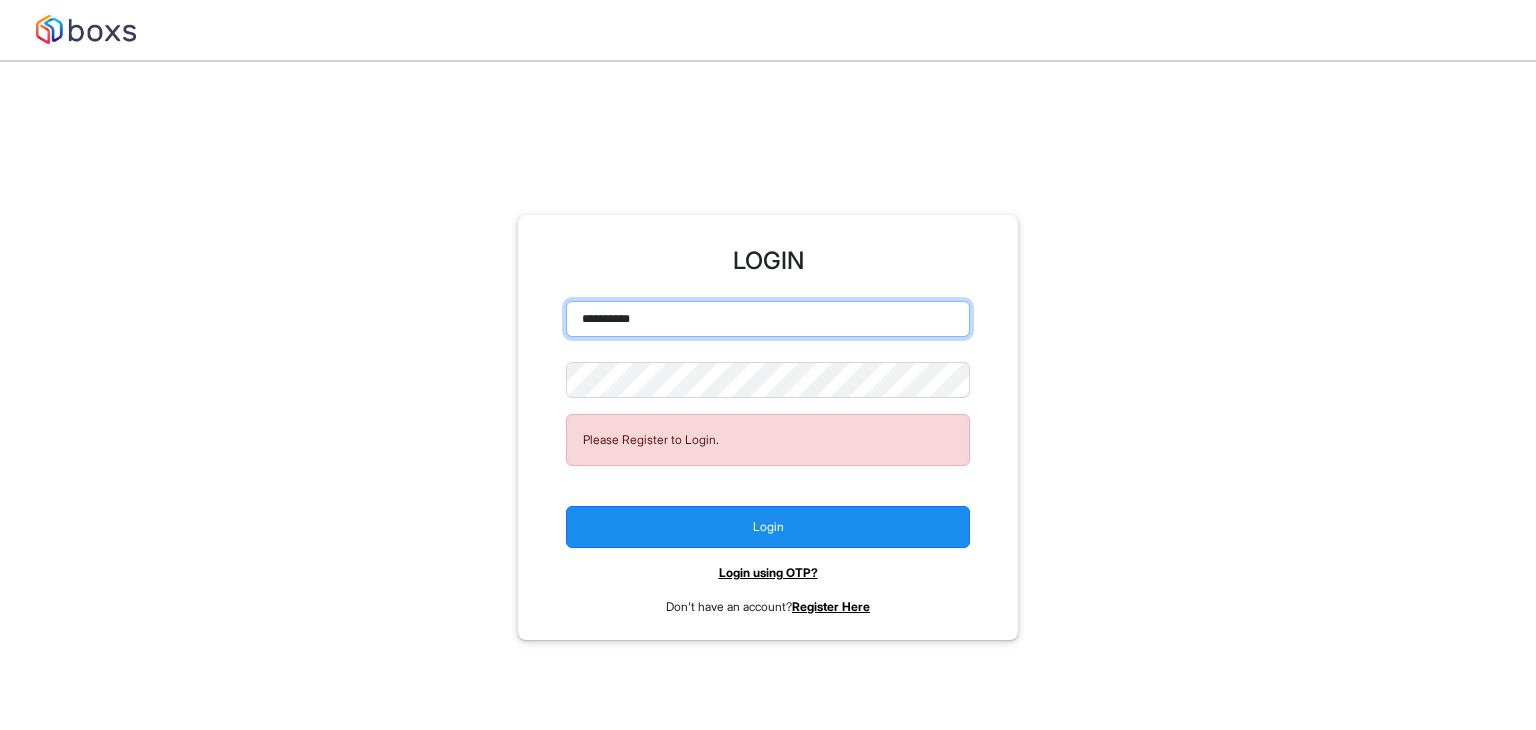 click on "**********" at bounding box center (768, 319) 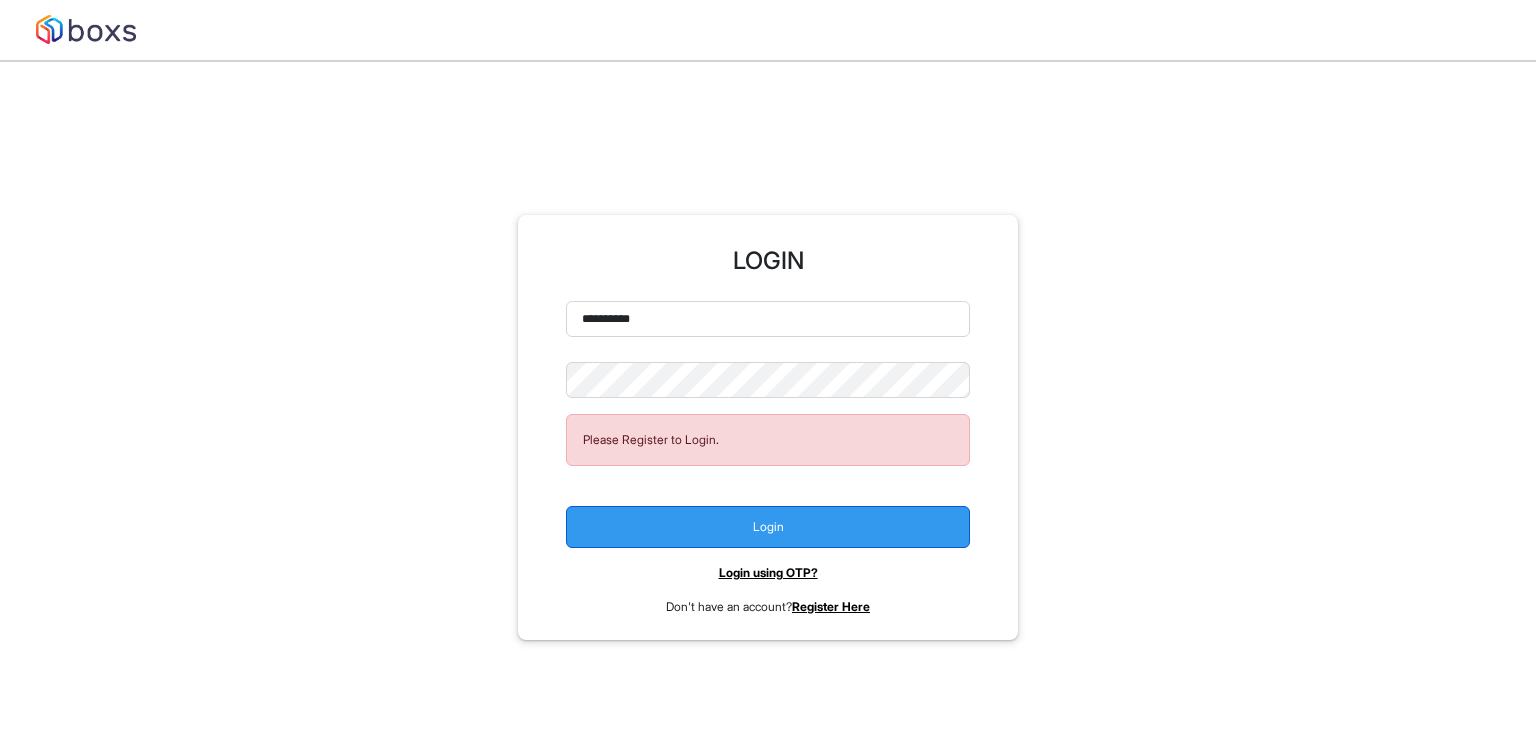click on "Login" at bounding box center [768, 527] 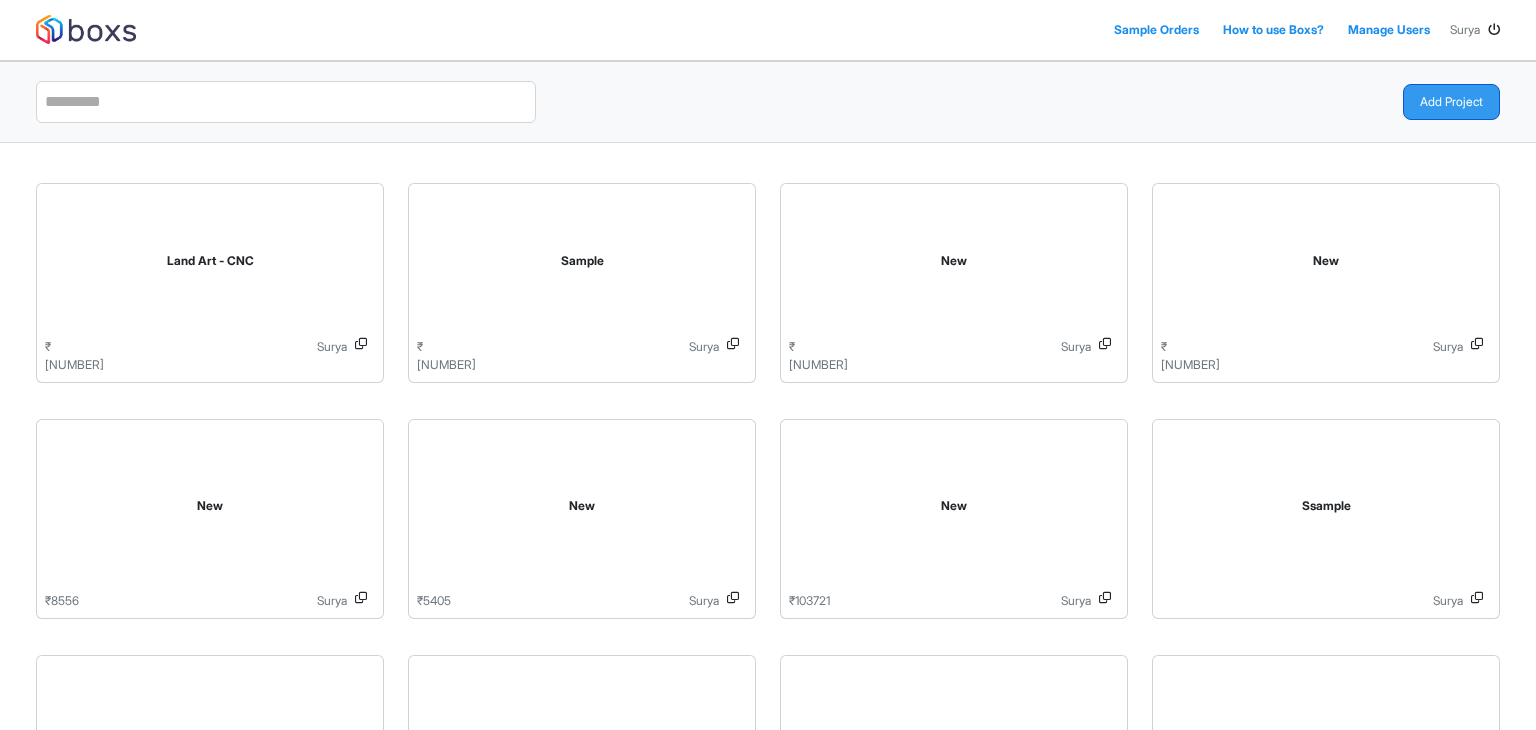 click on "Add Project" at bounding box center (1451, 102) 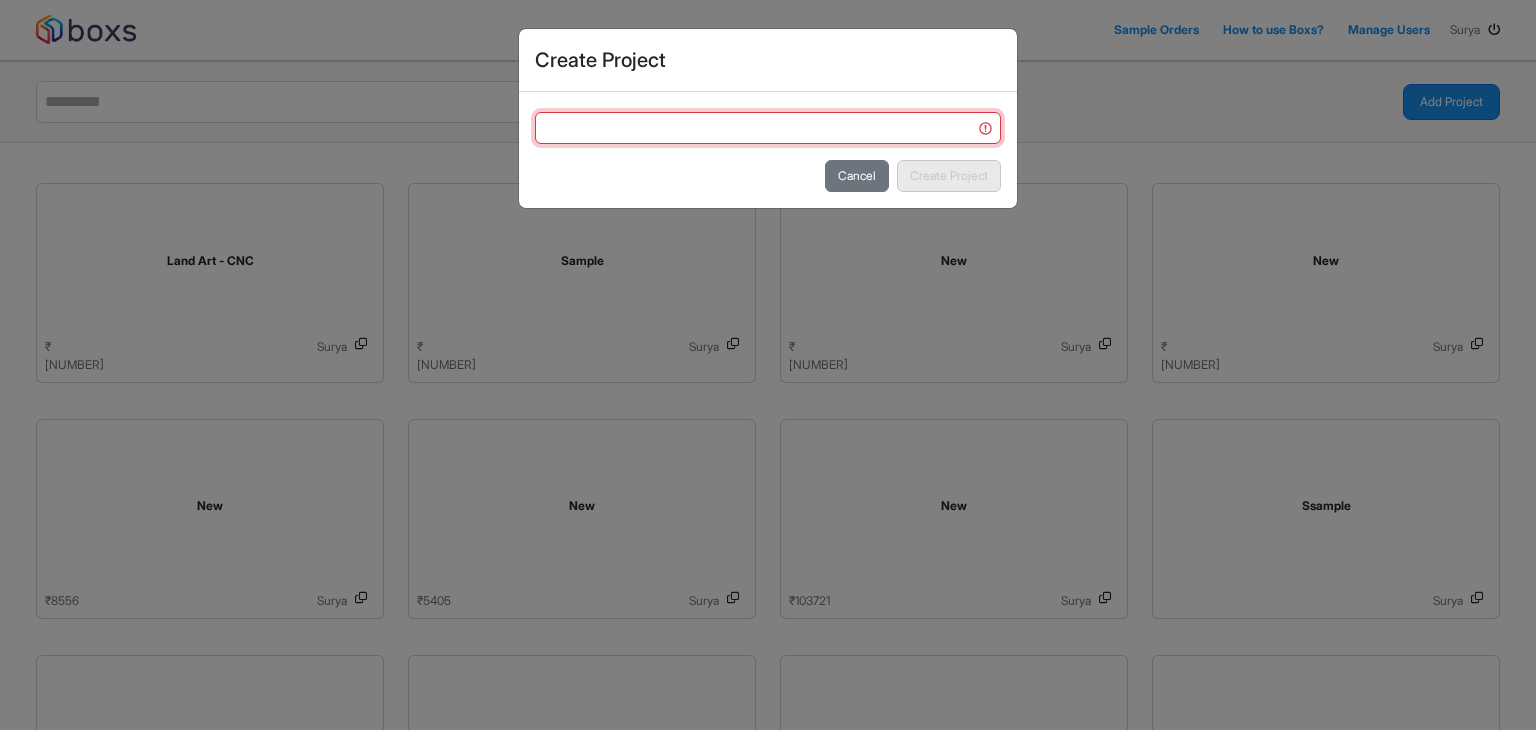 click at bounding box center [768, 128] 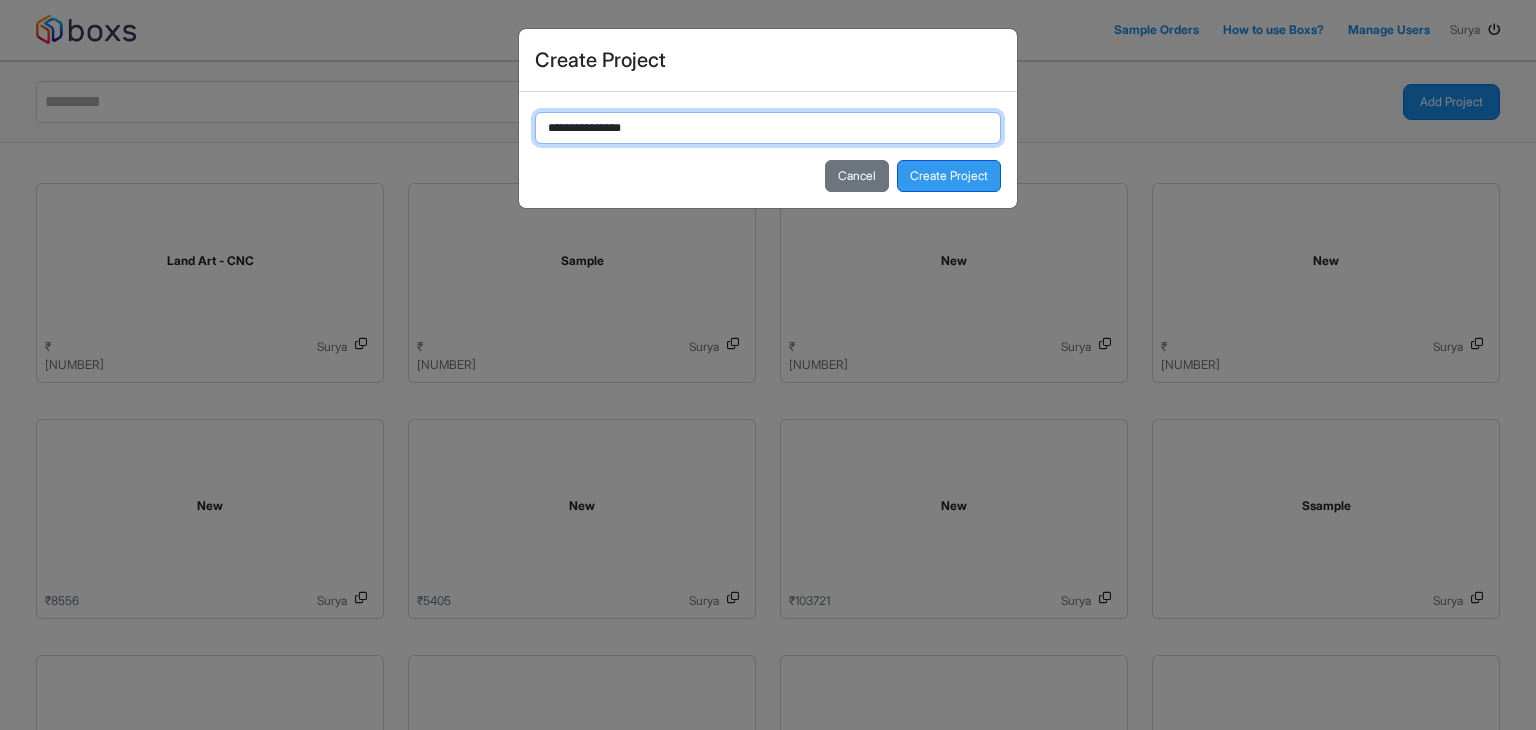 type on "**********" 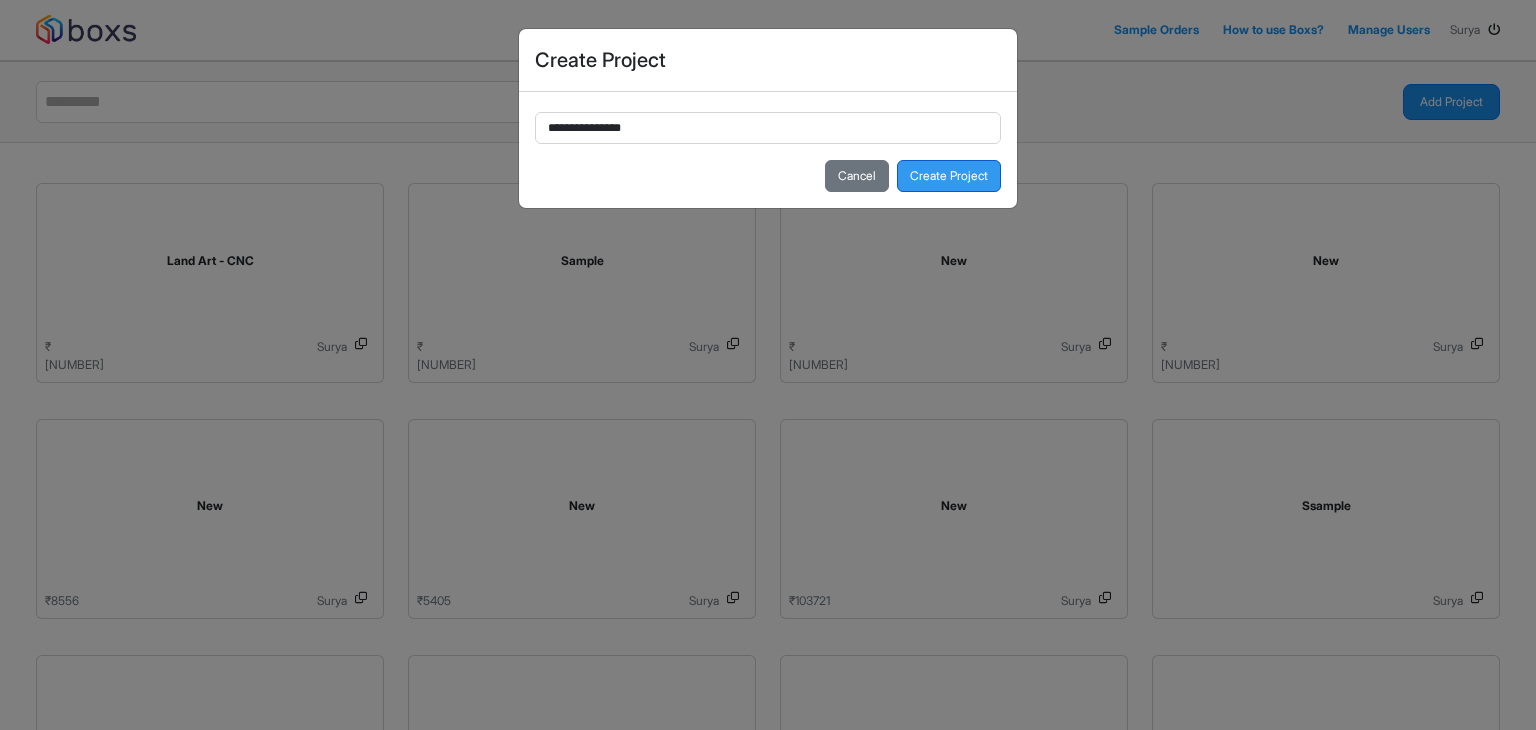 click on "Create Project" at bounding box center (949, 176) 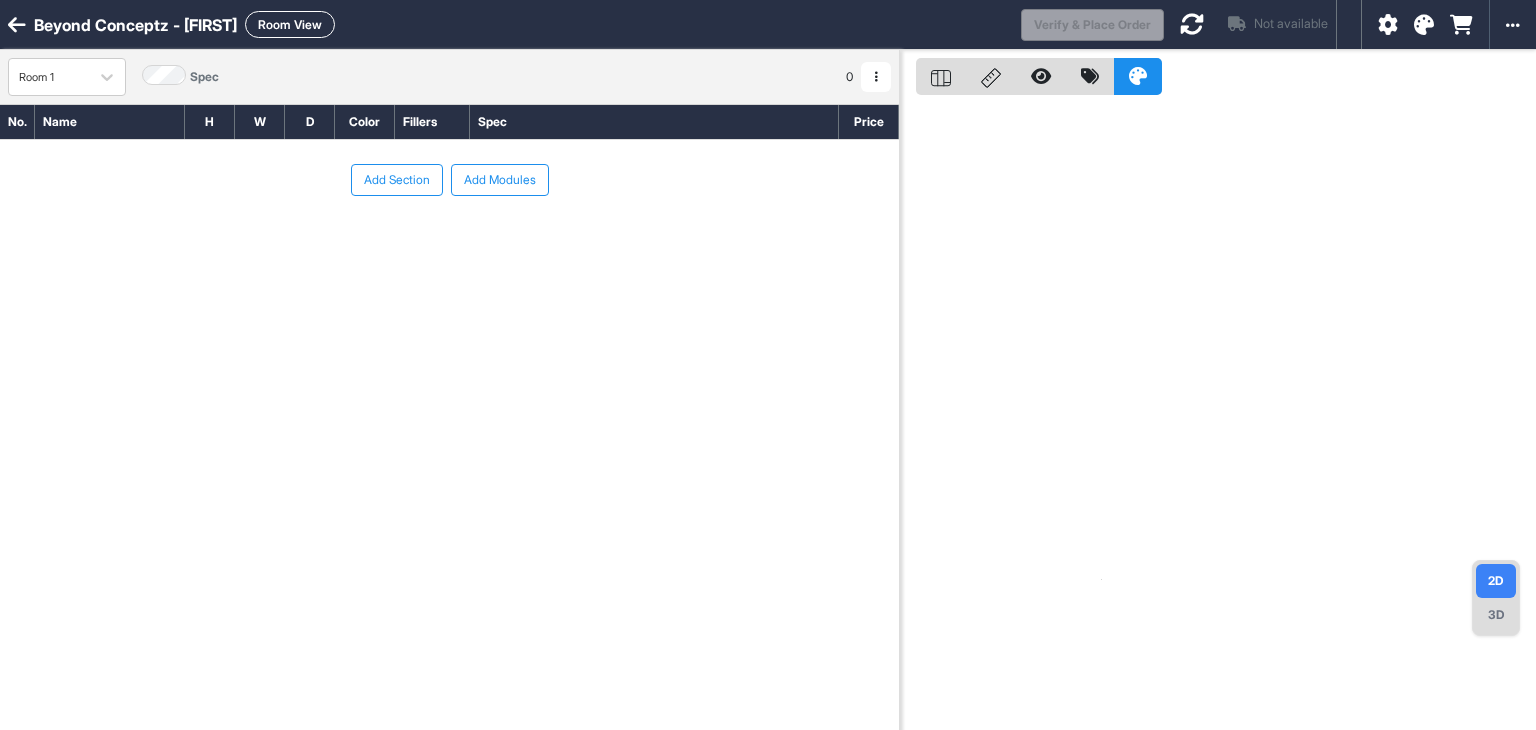 click on "Add Modules" at bounding box center (500, 180) 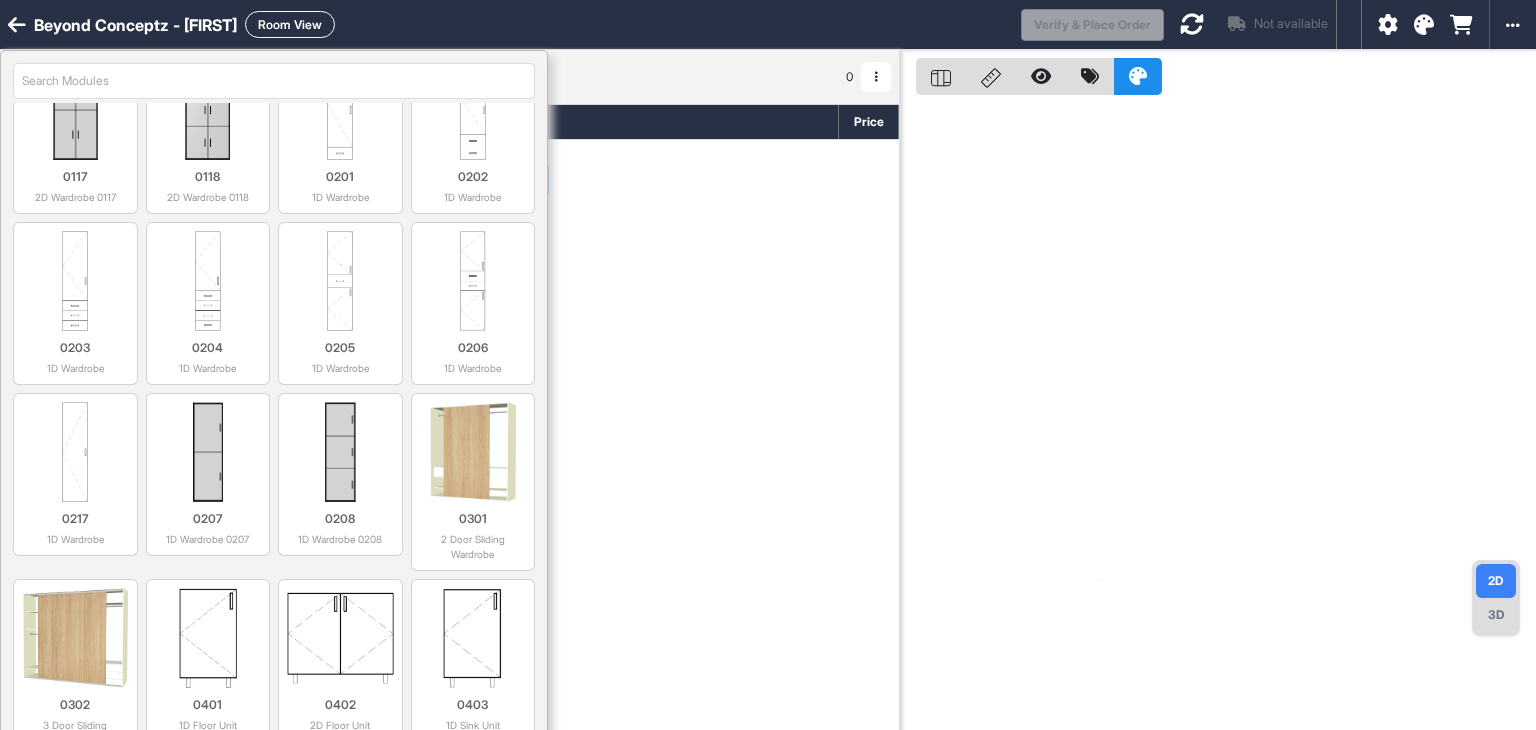 scroll, scrollTop: 800, scrollLeft: 0, axis: vertical 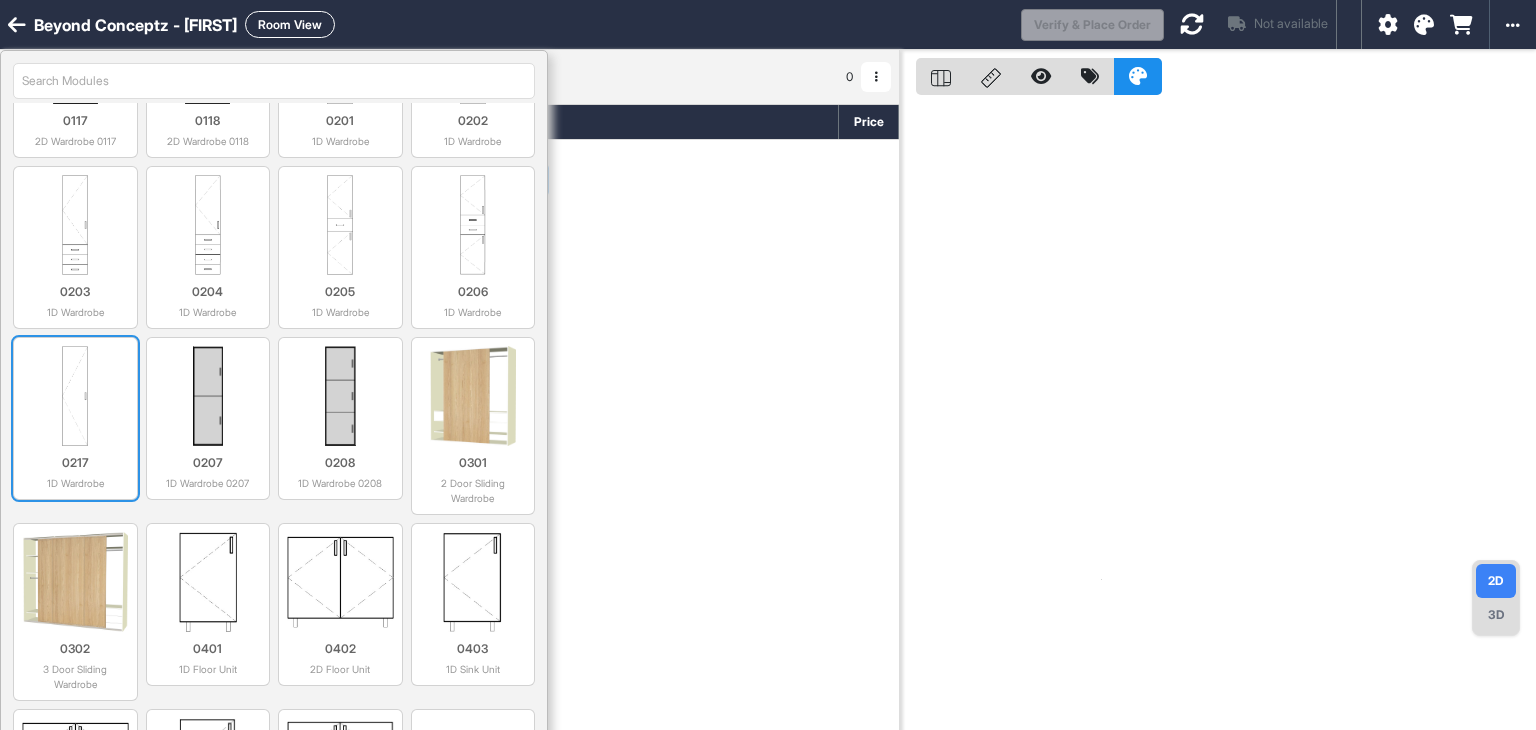 click at bounding box center [75, 396] 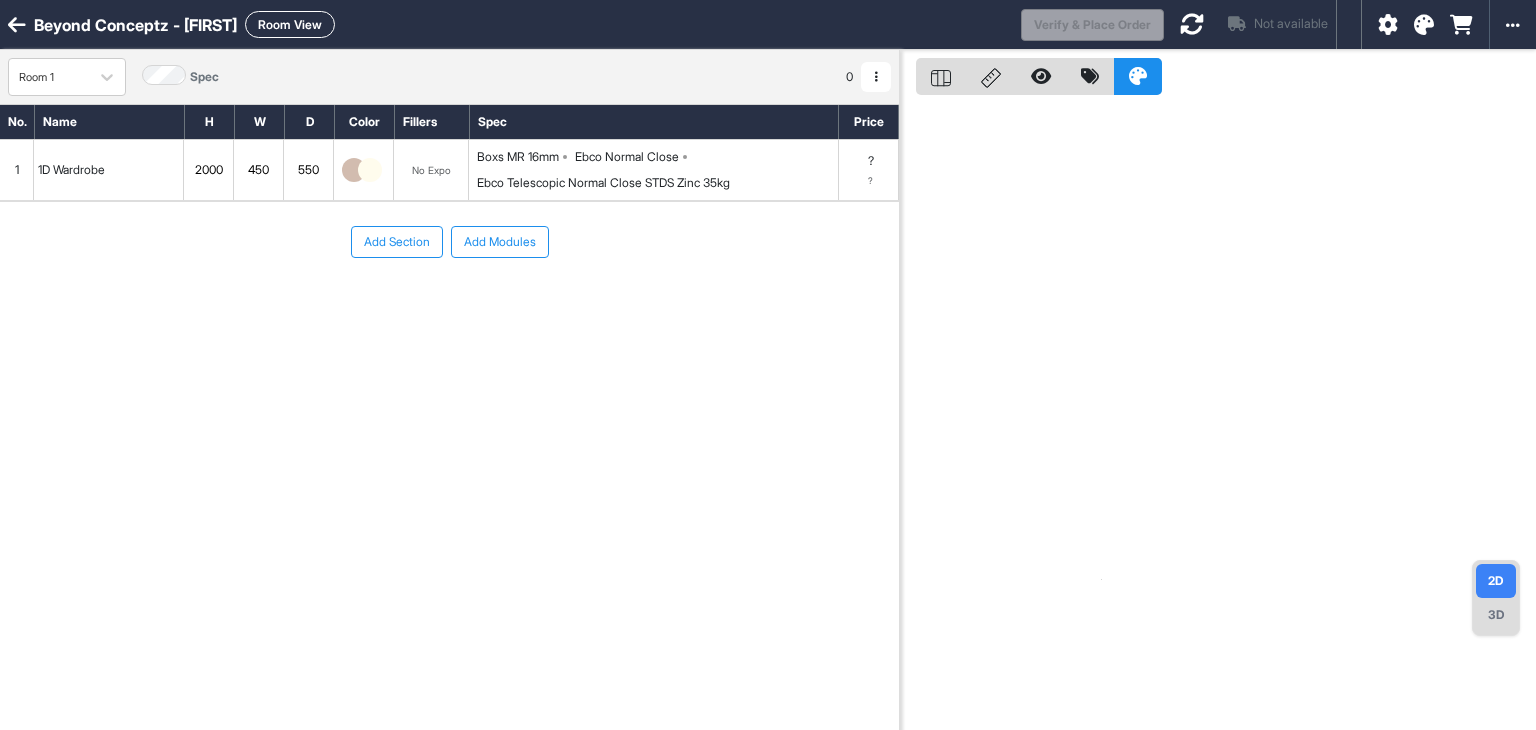 click on "Add Modules" at bounding box center (500, 242) 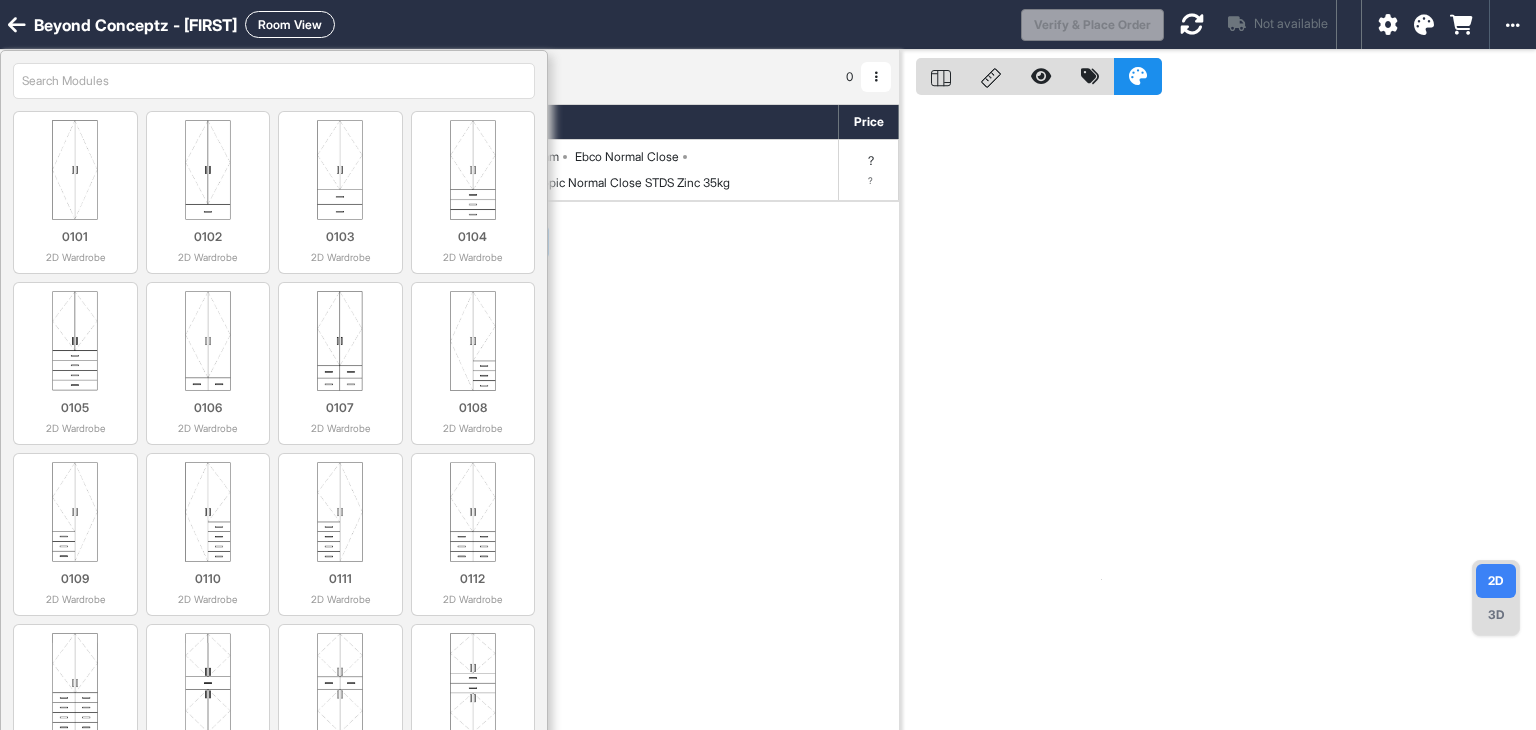 click at bounding box center (274, 81) 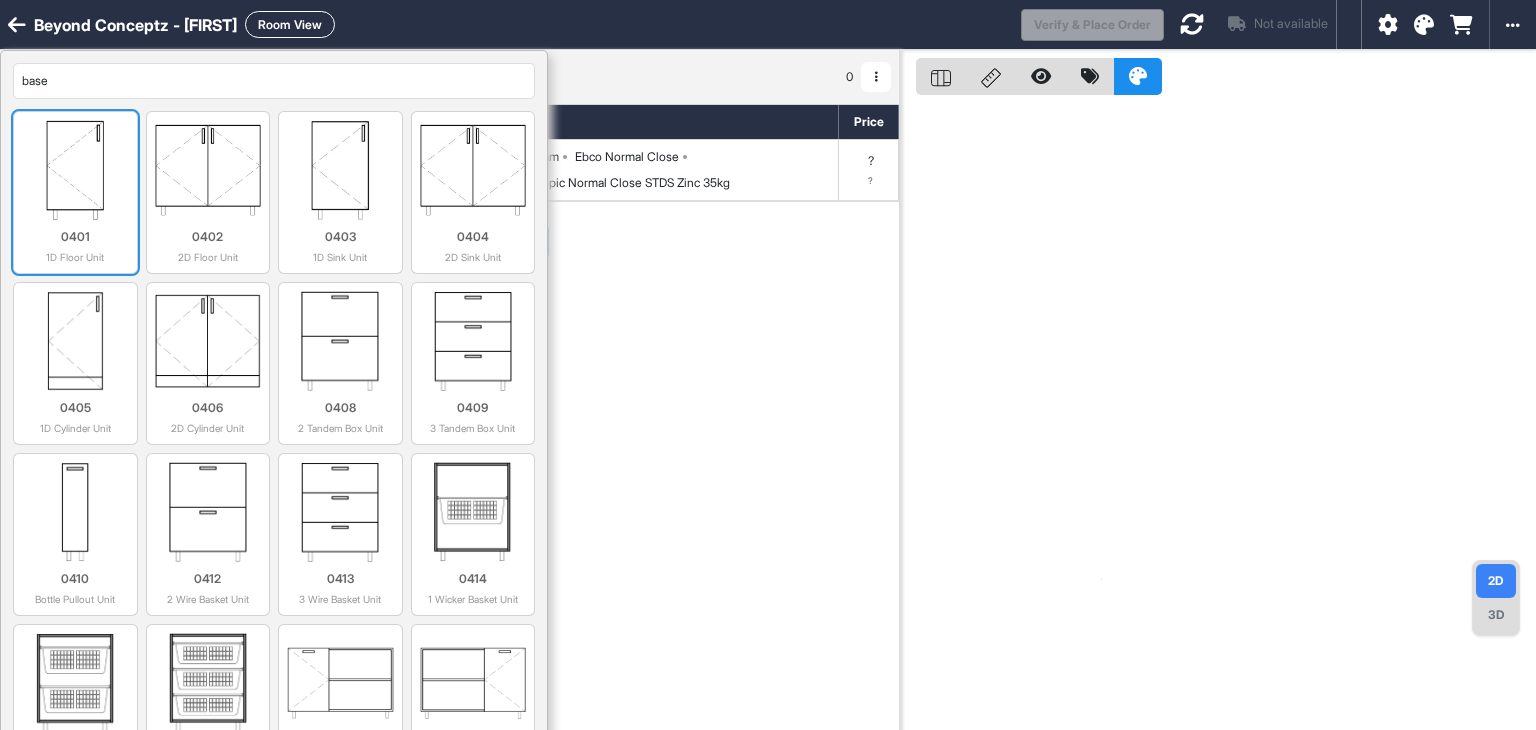type on "base" 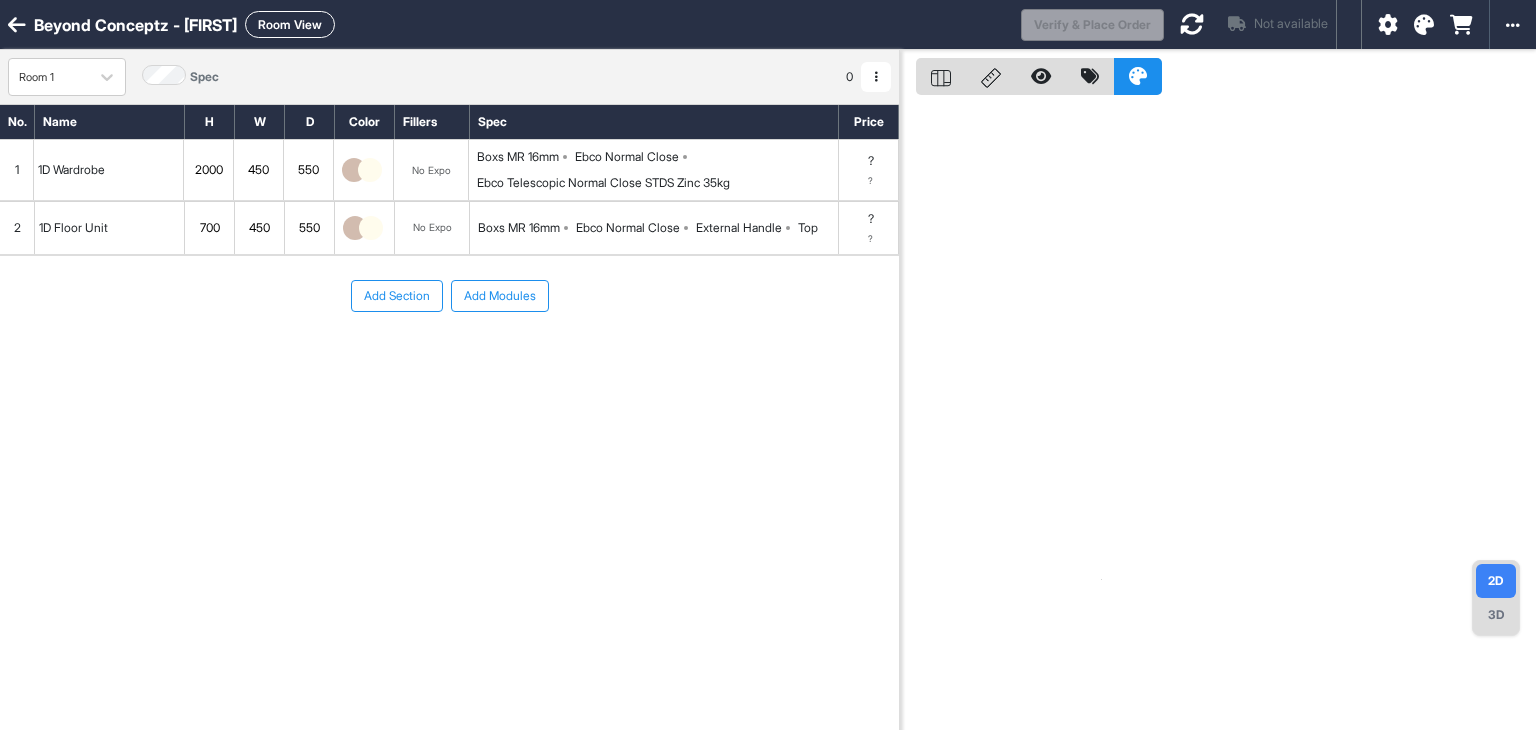 click on "700" at bounding box center (209, 228) 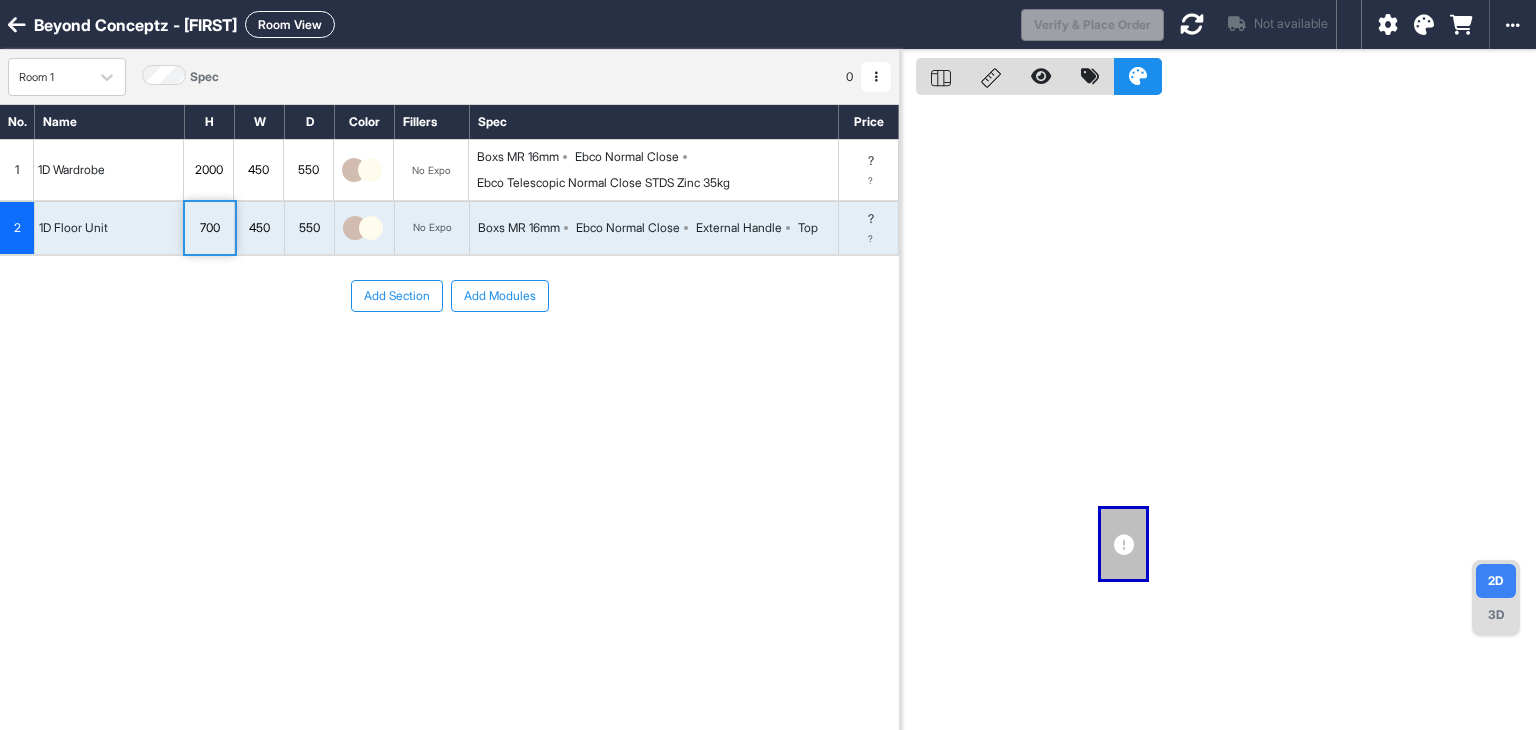 click on "700" at bounding box center [209, 228] 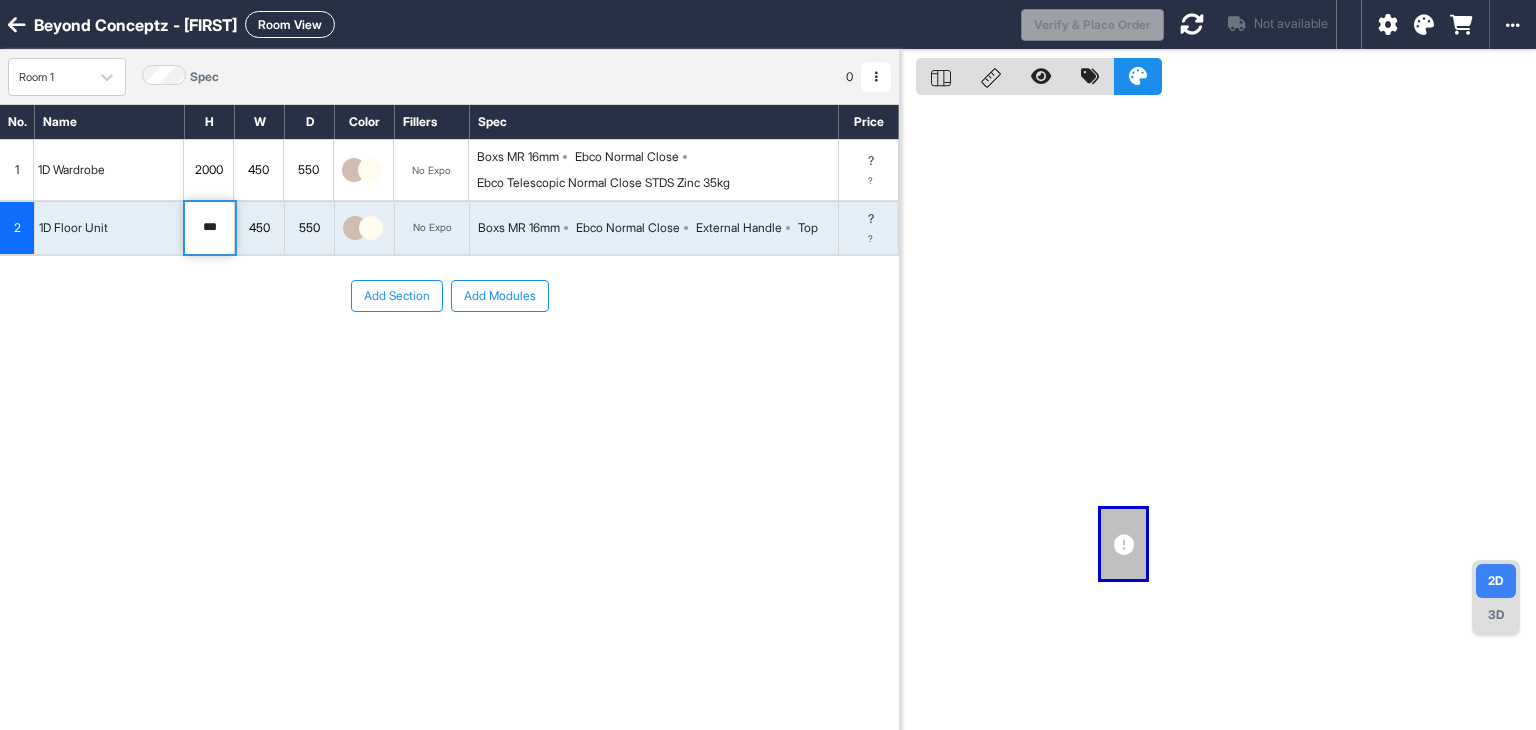 click on "***" at bounding box center (209, 228) 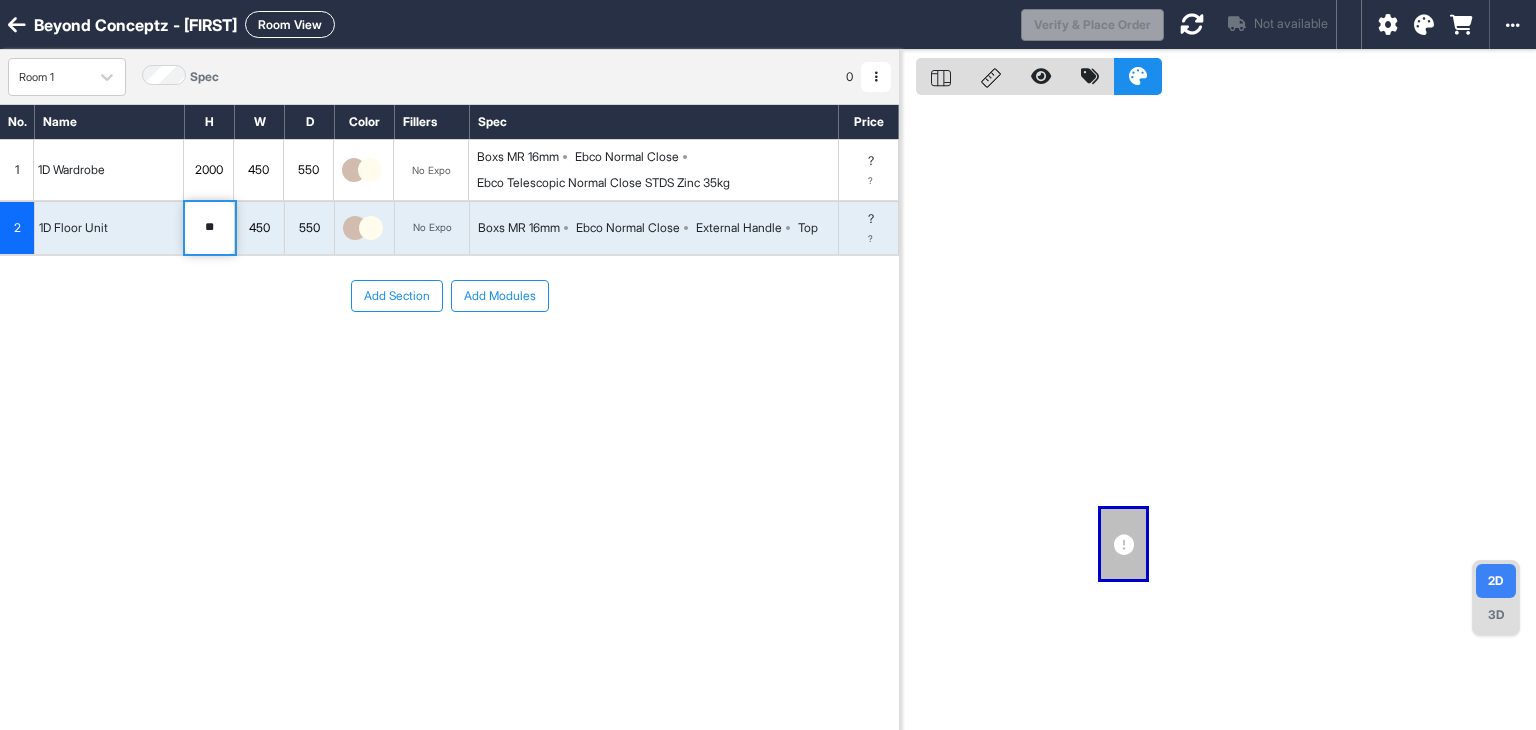 type on "***" 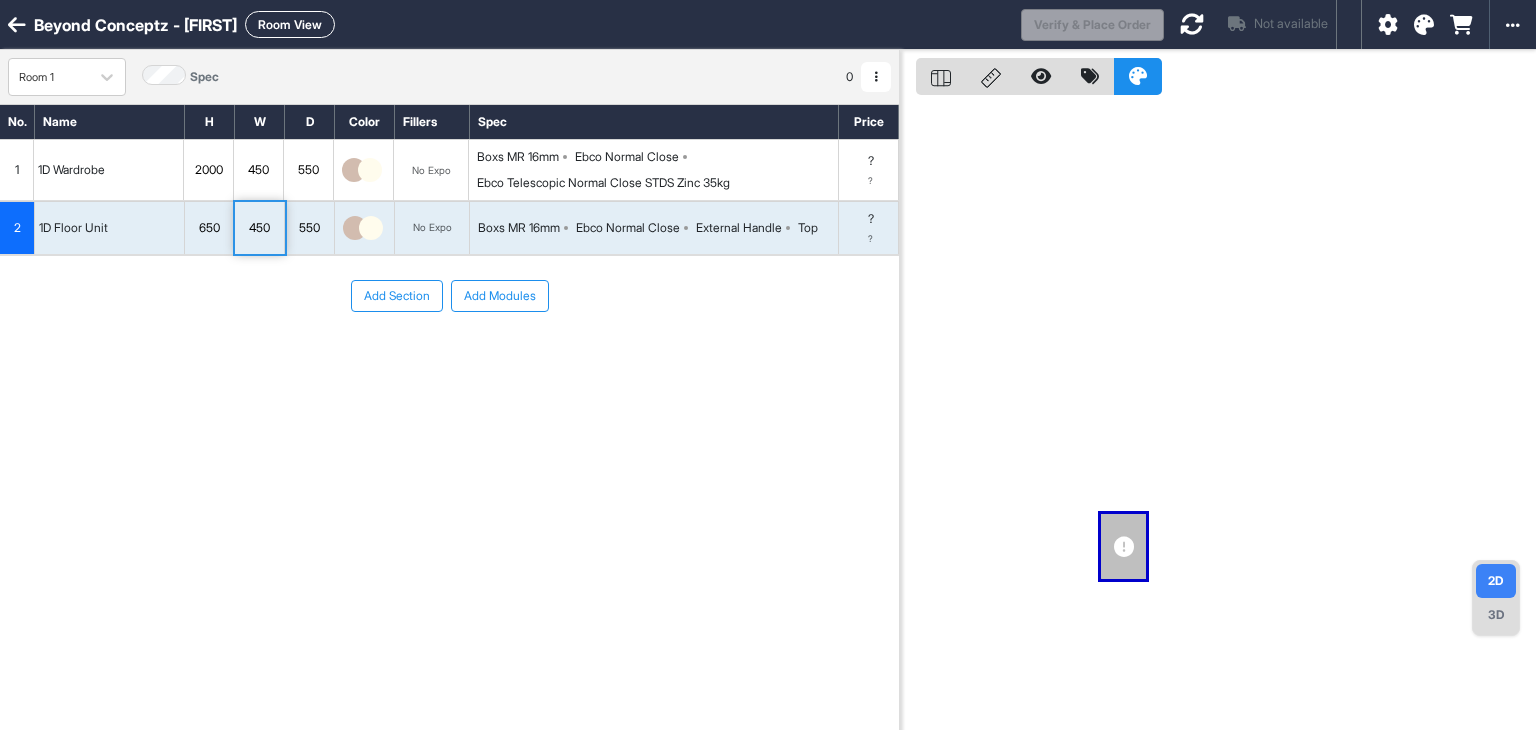 click on "550" at bounding box center [309, 228] 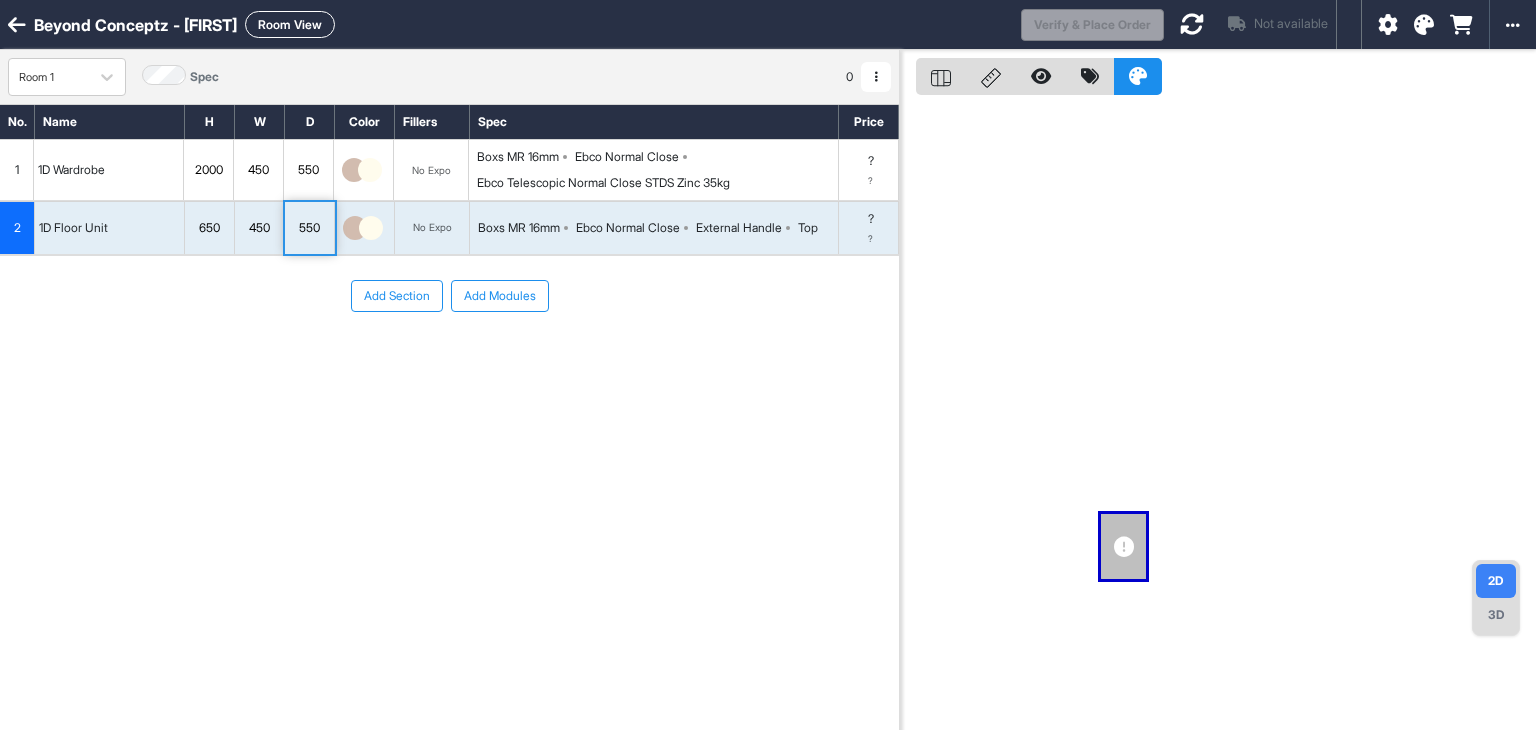 click on "550" at bounding box center (309, 228) 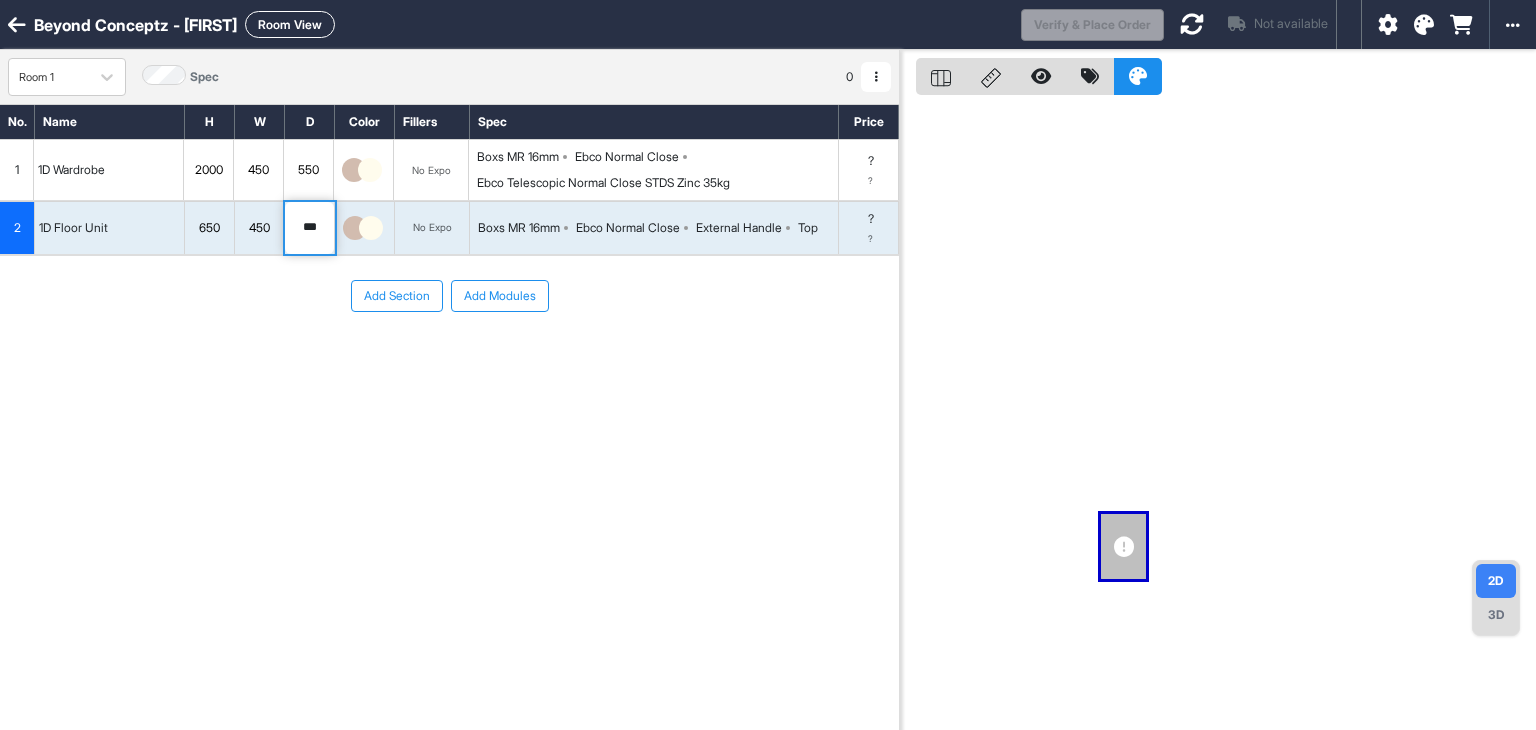 click on "***" at bounding box center (309, 228) 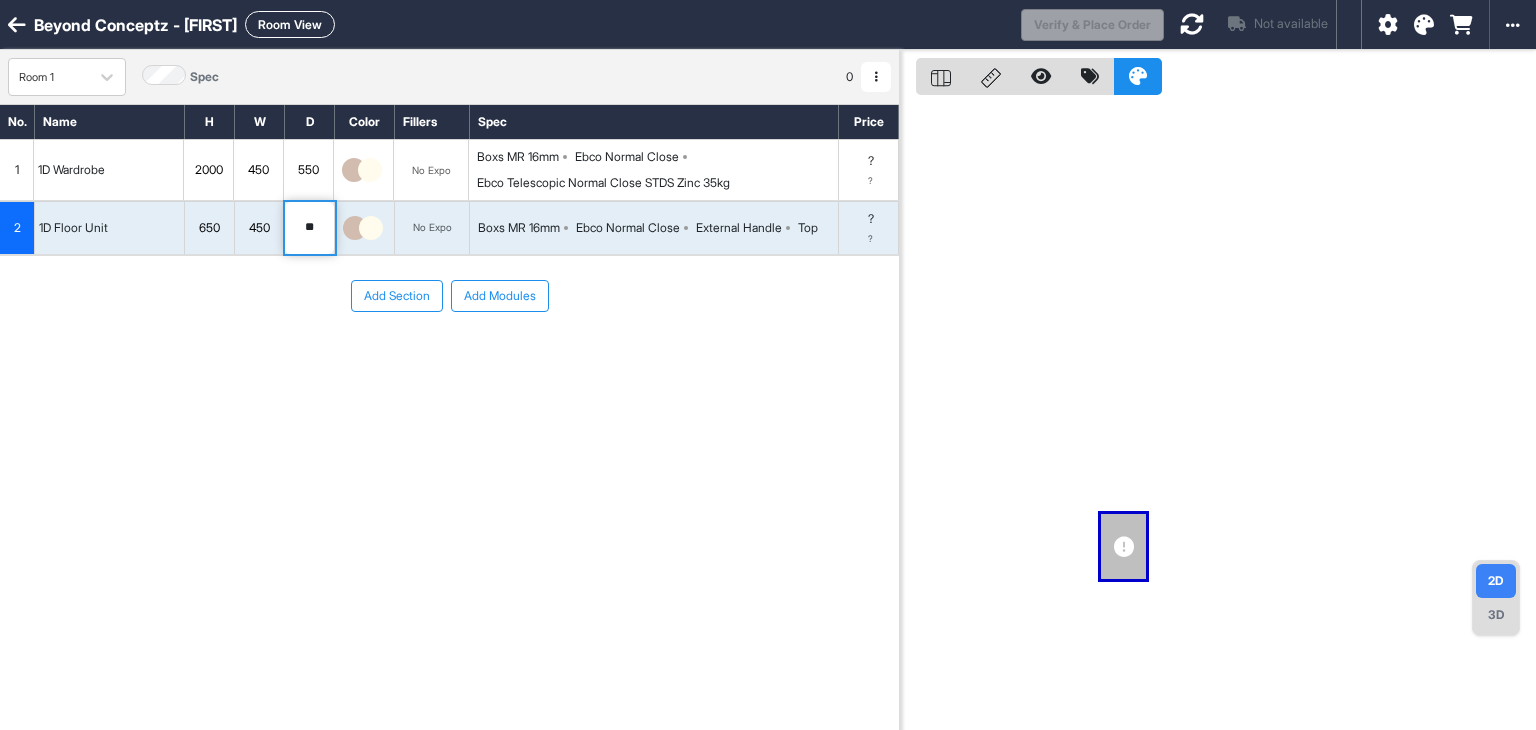 type on "***" 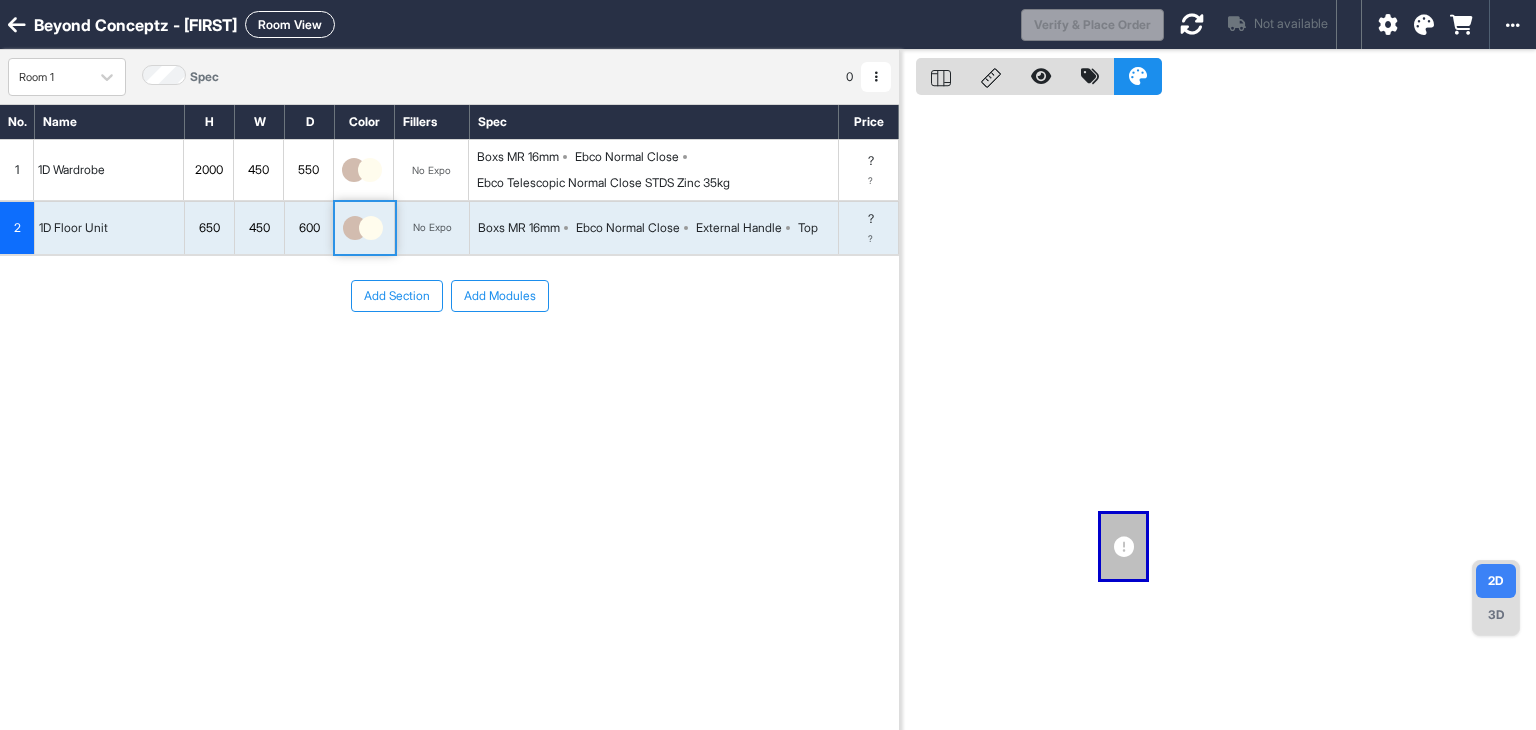 click at bounding box center [1424, 25] 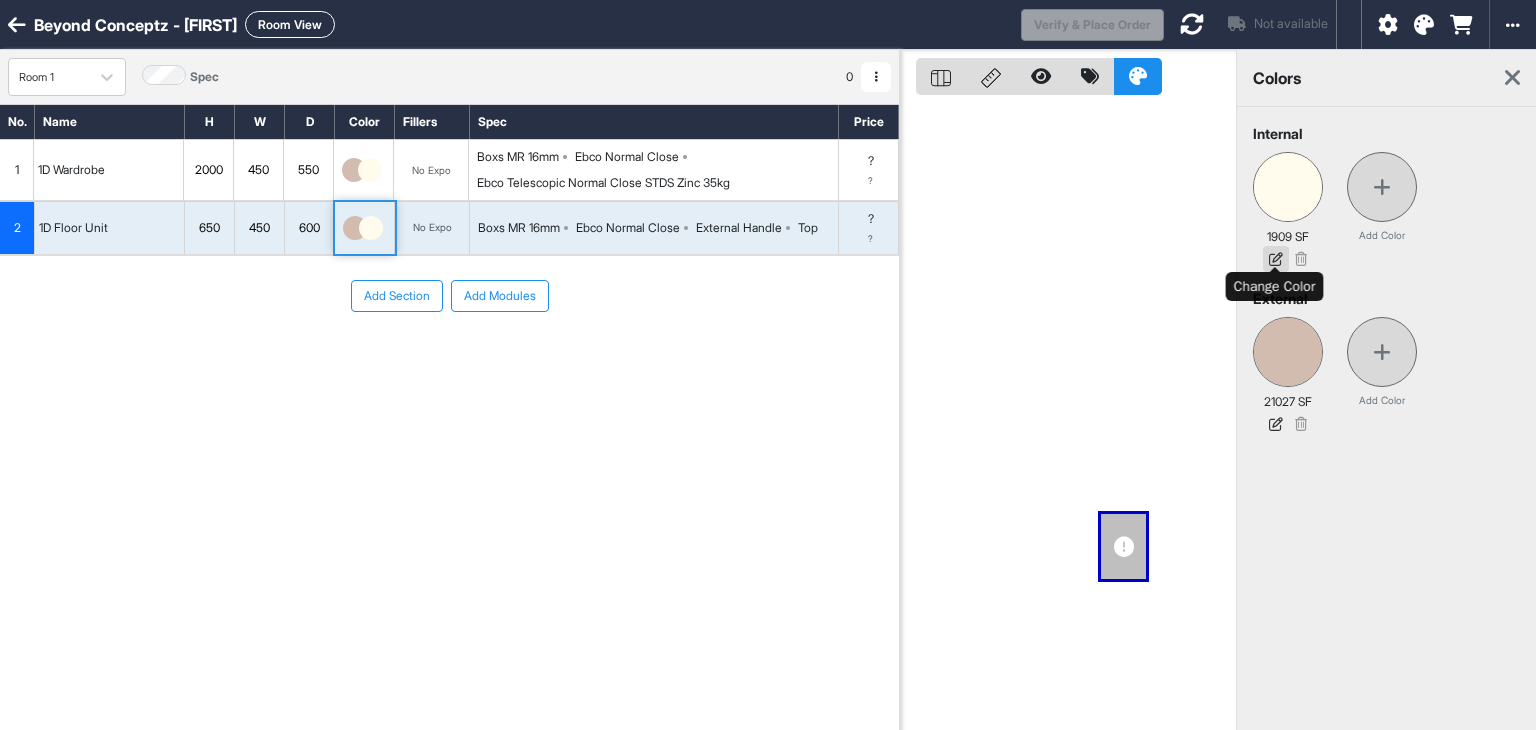 click at bounding box center (1276, 259) 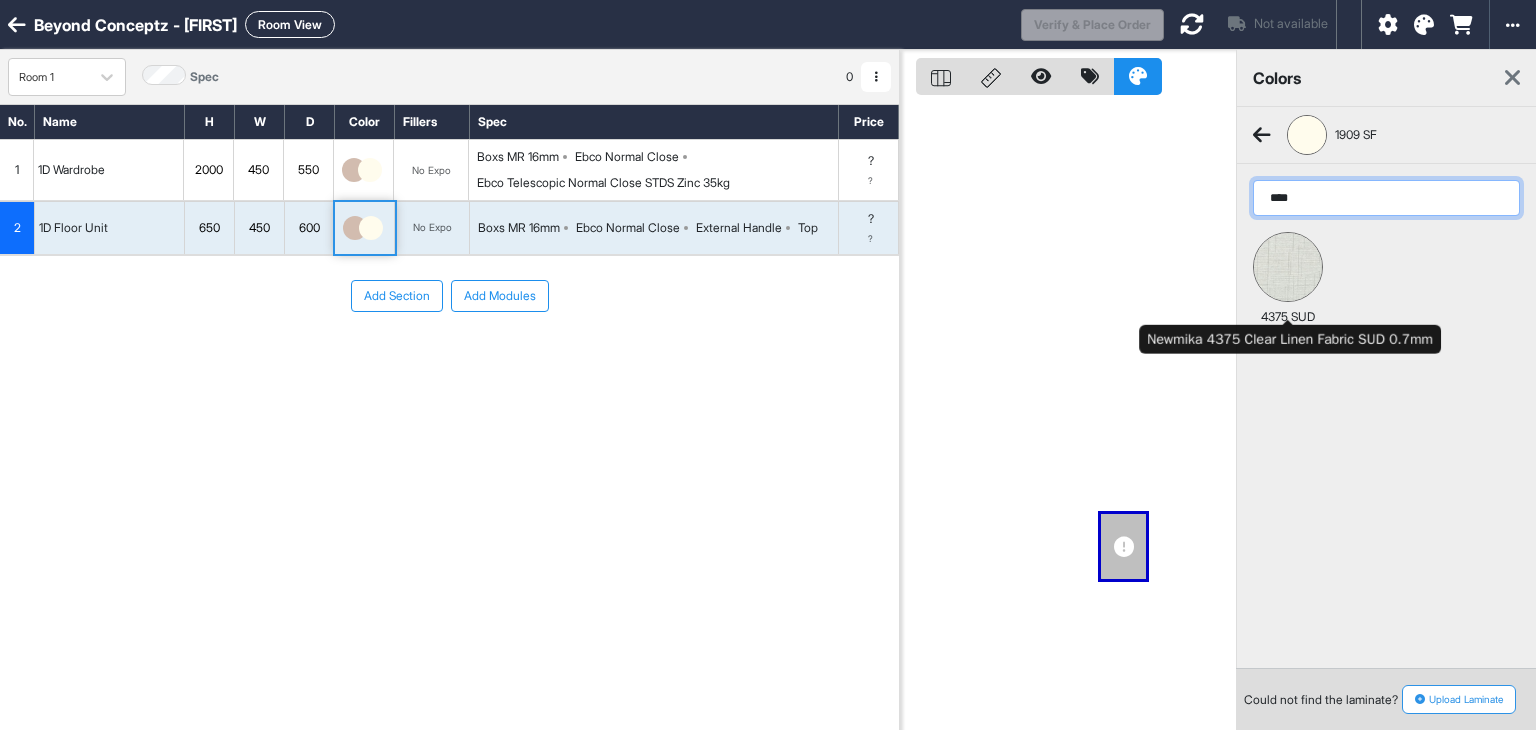 type on "****" 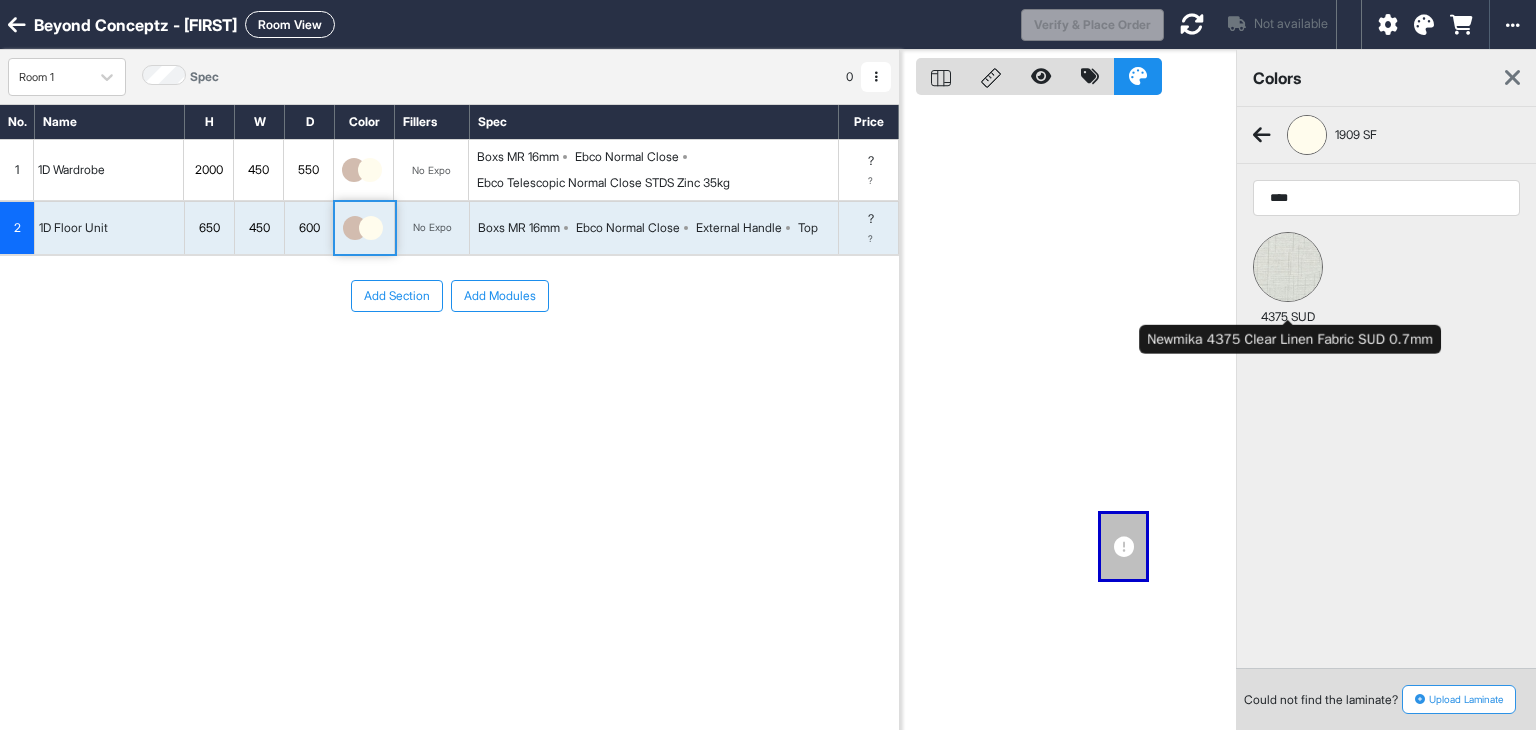 click at bounding box center [1288, 267] 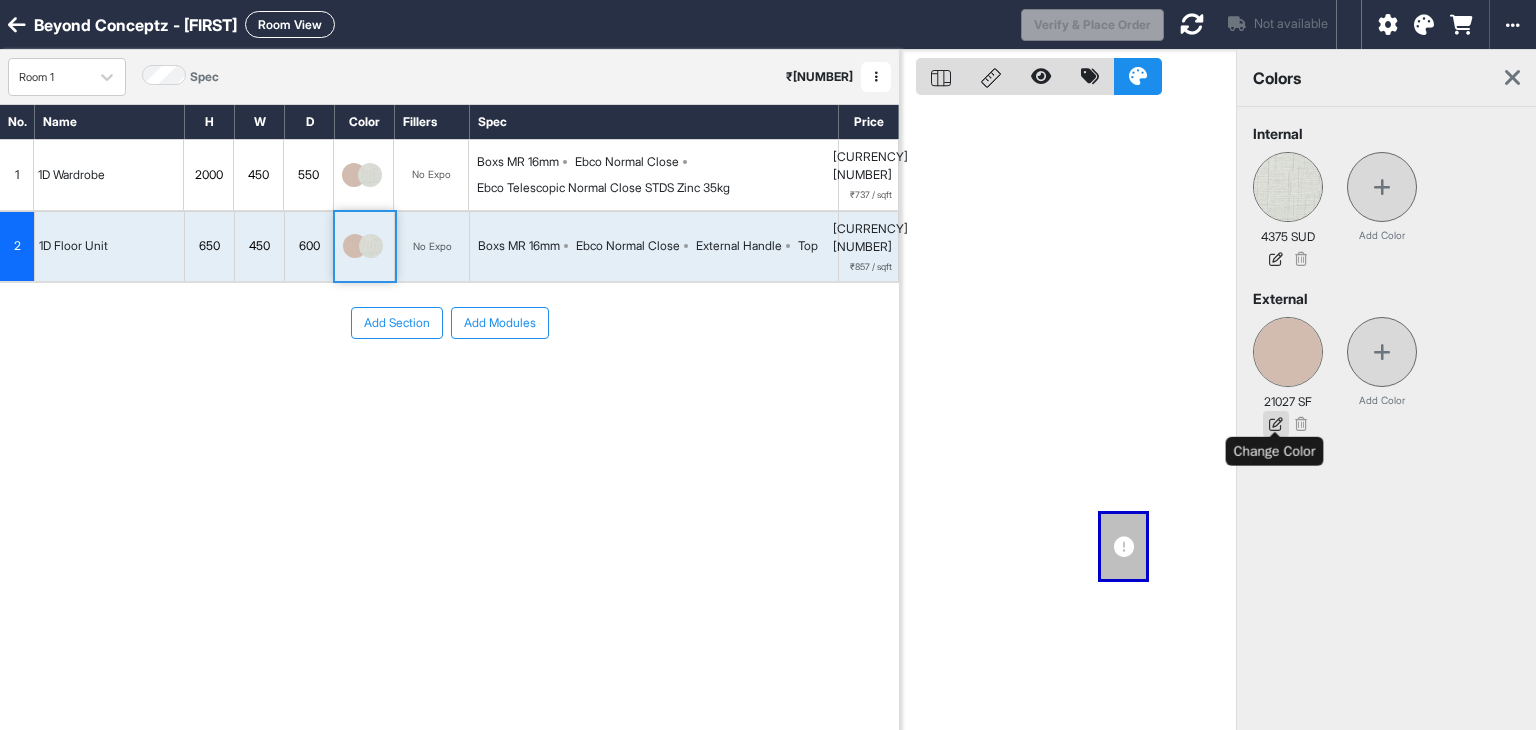 click at bounding box center [1276, 424] 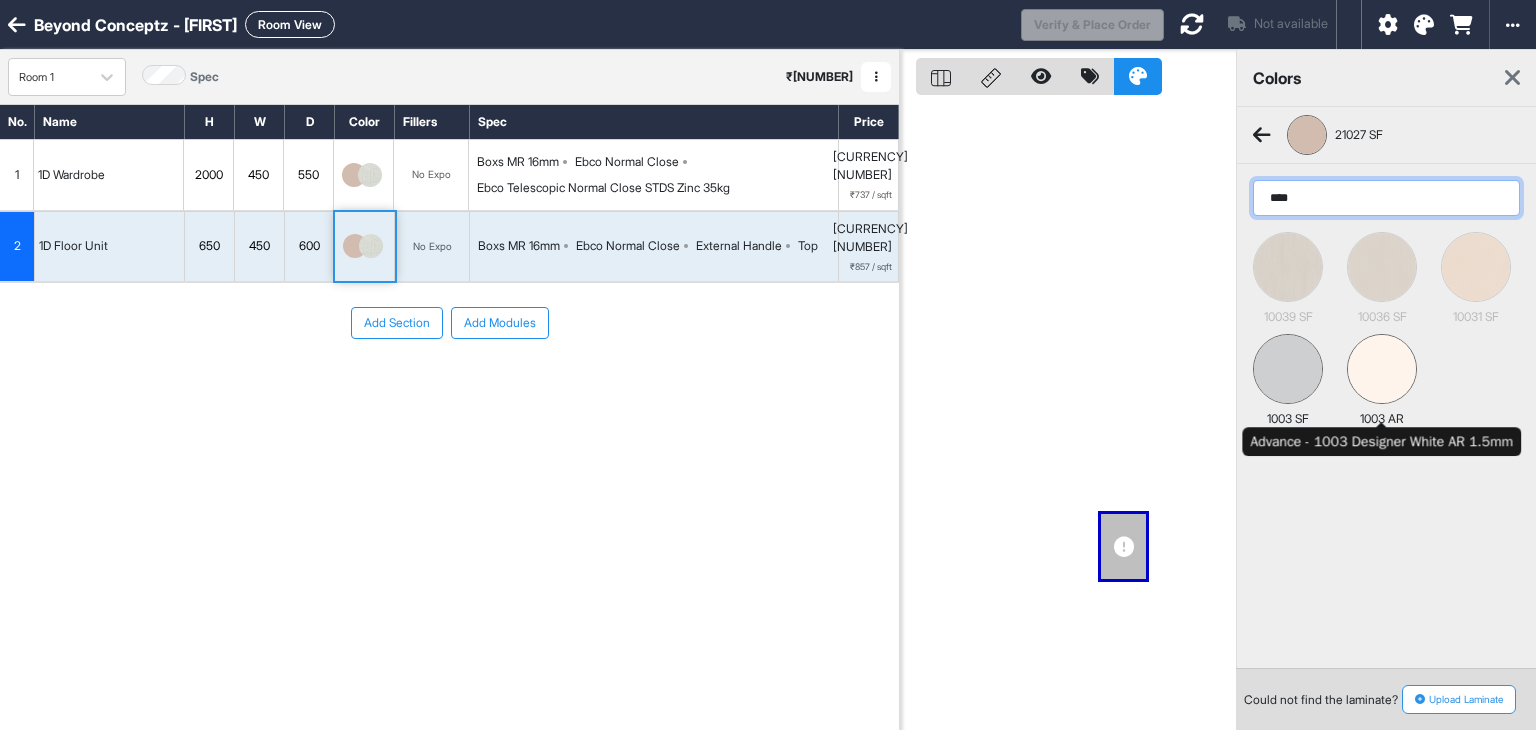 type on "****" 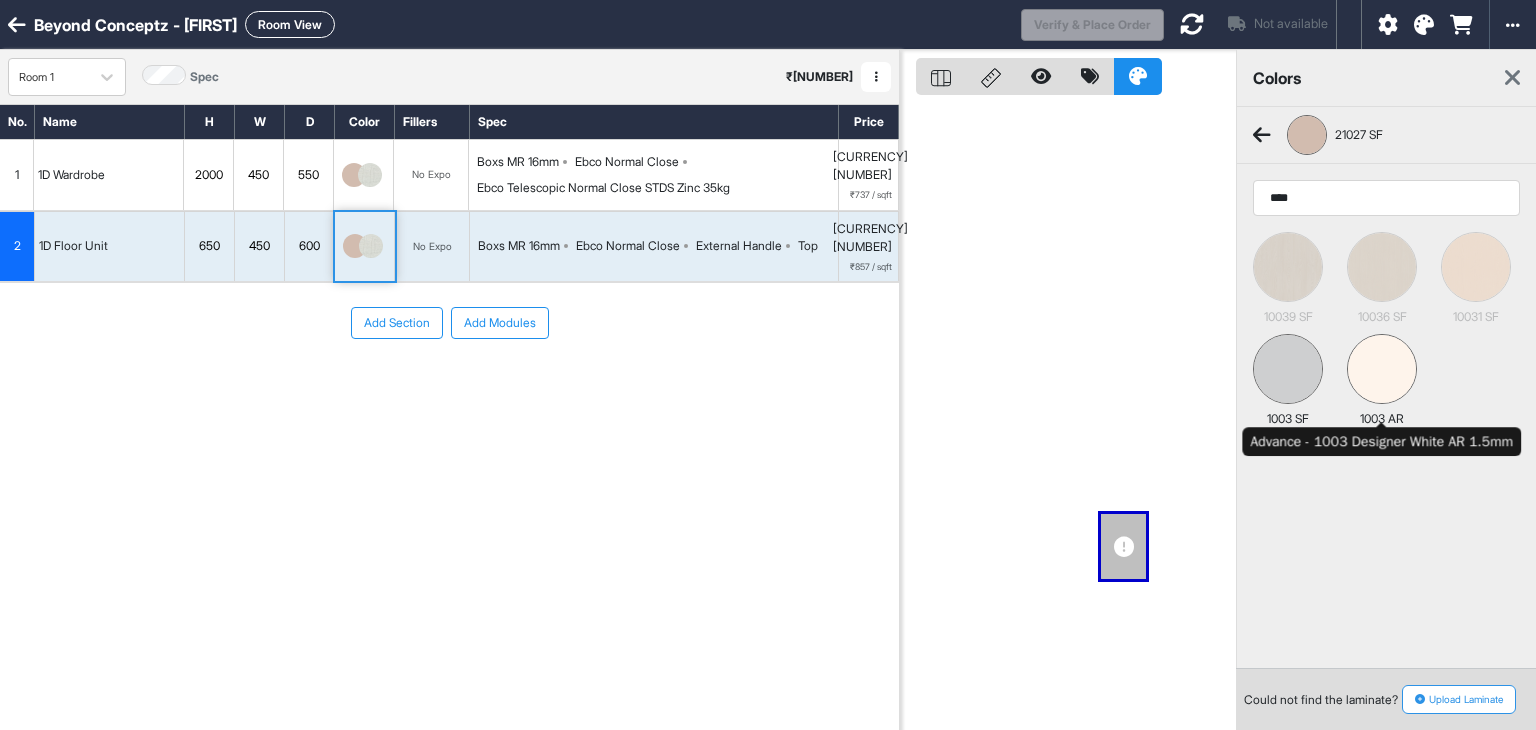 click at bounding box center [1382, 369] 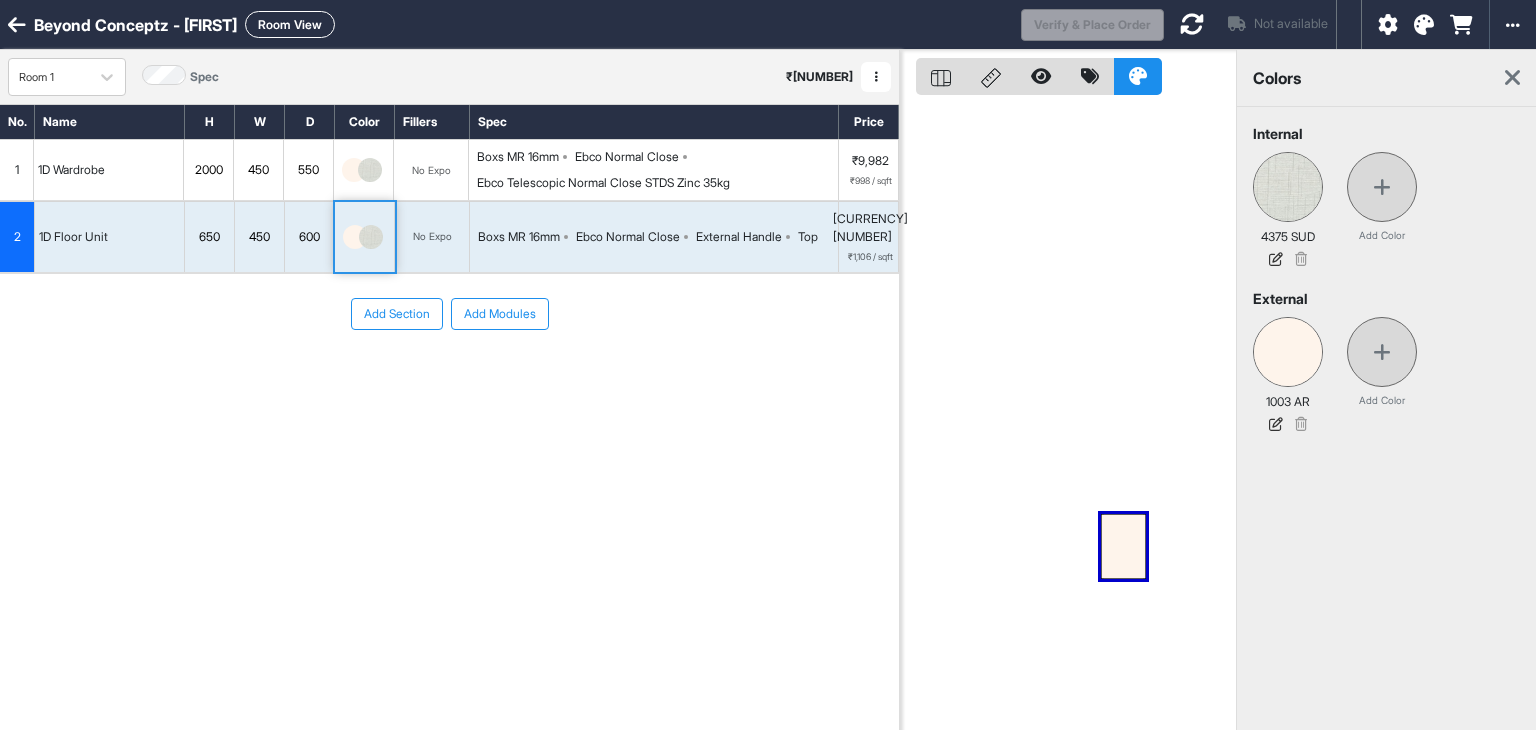 click at bounding box center (1512, 78) 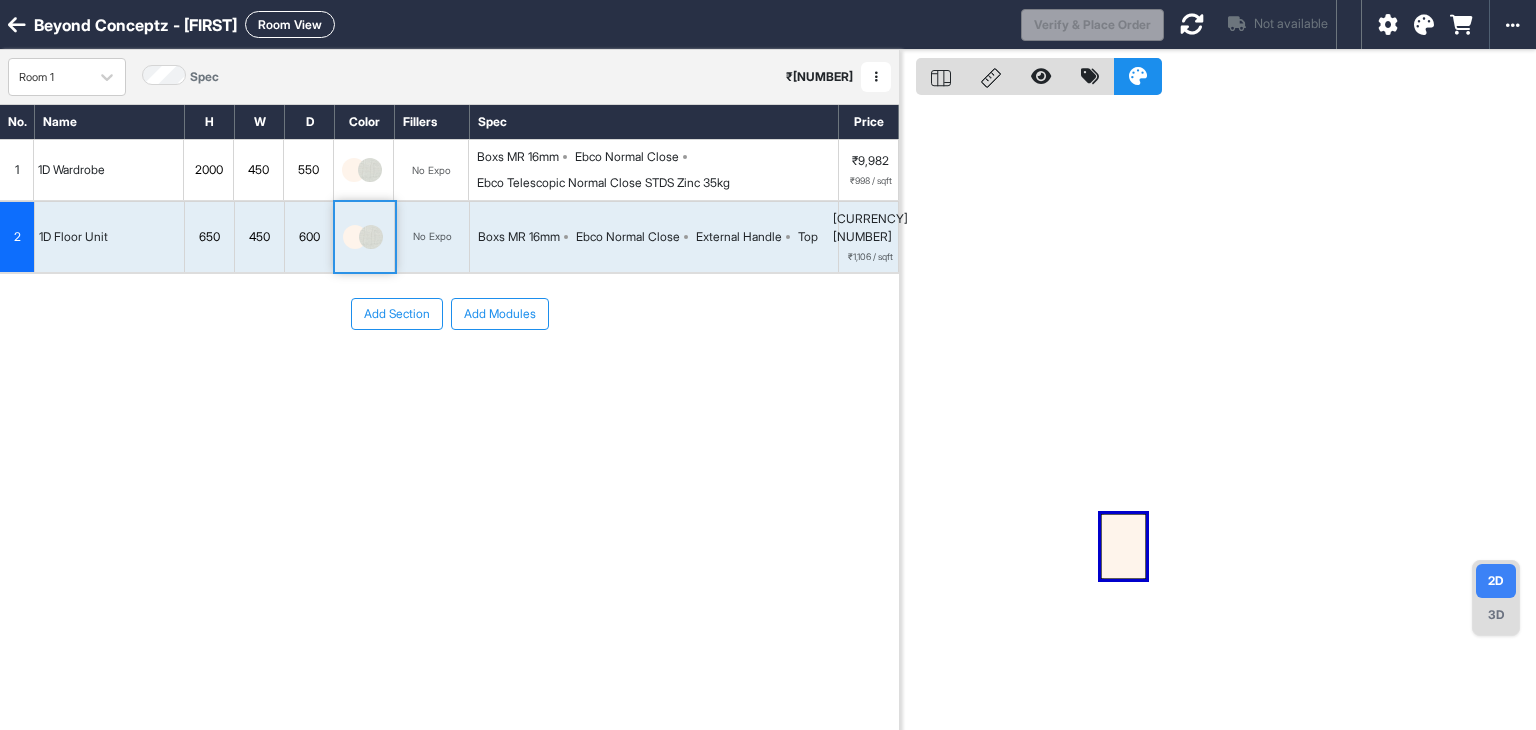 click at bounding box center (1388, 25) 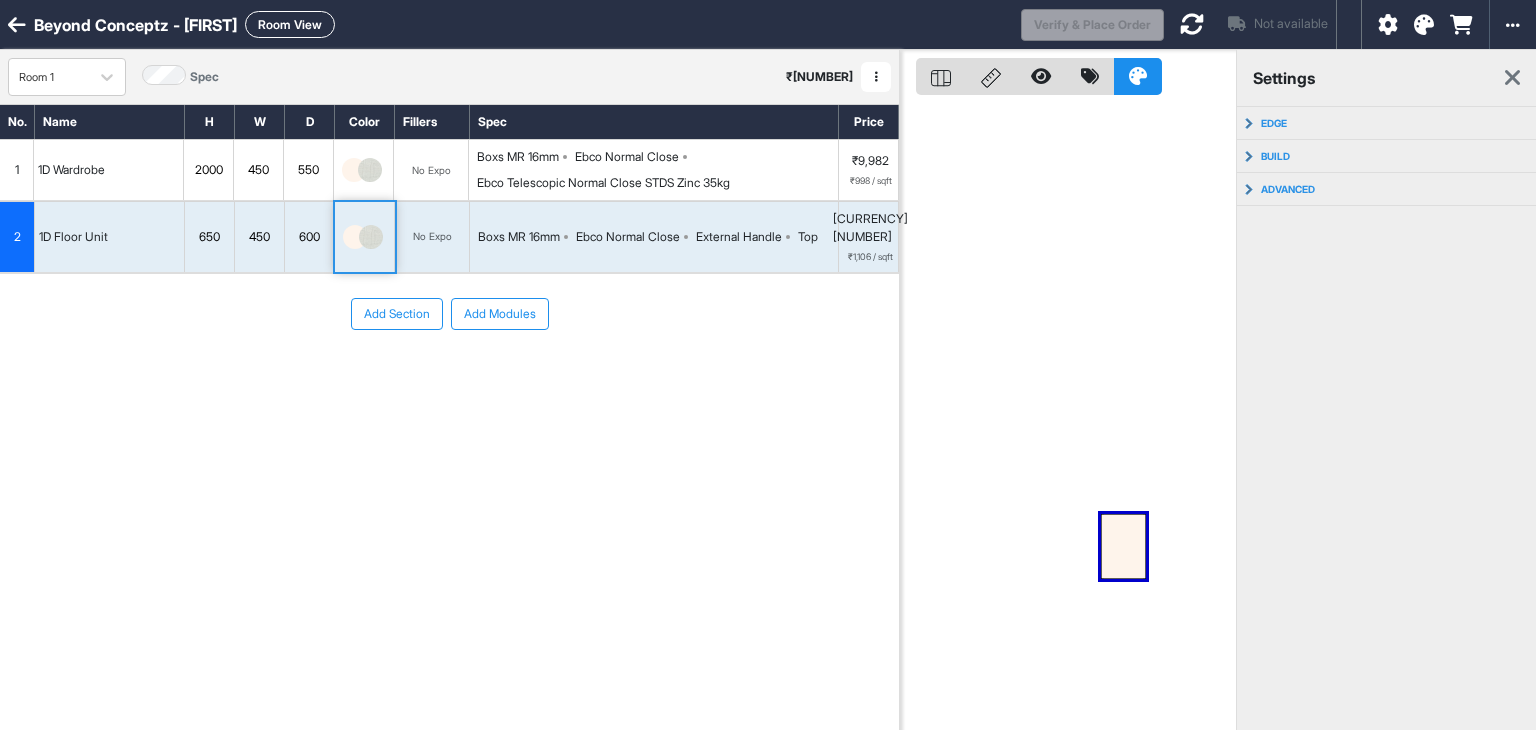 click on "settings" at bounding box center (1386, 78) 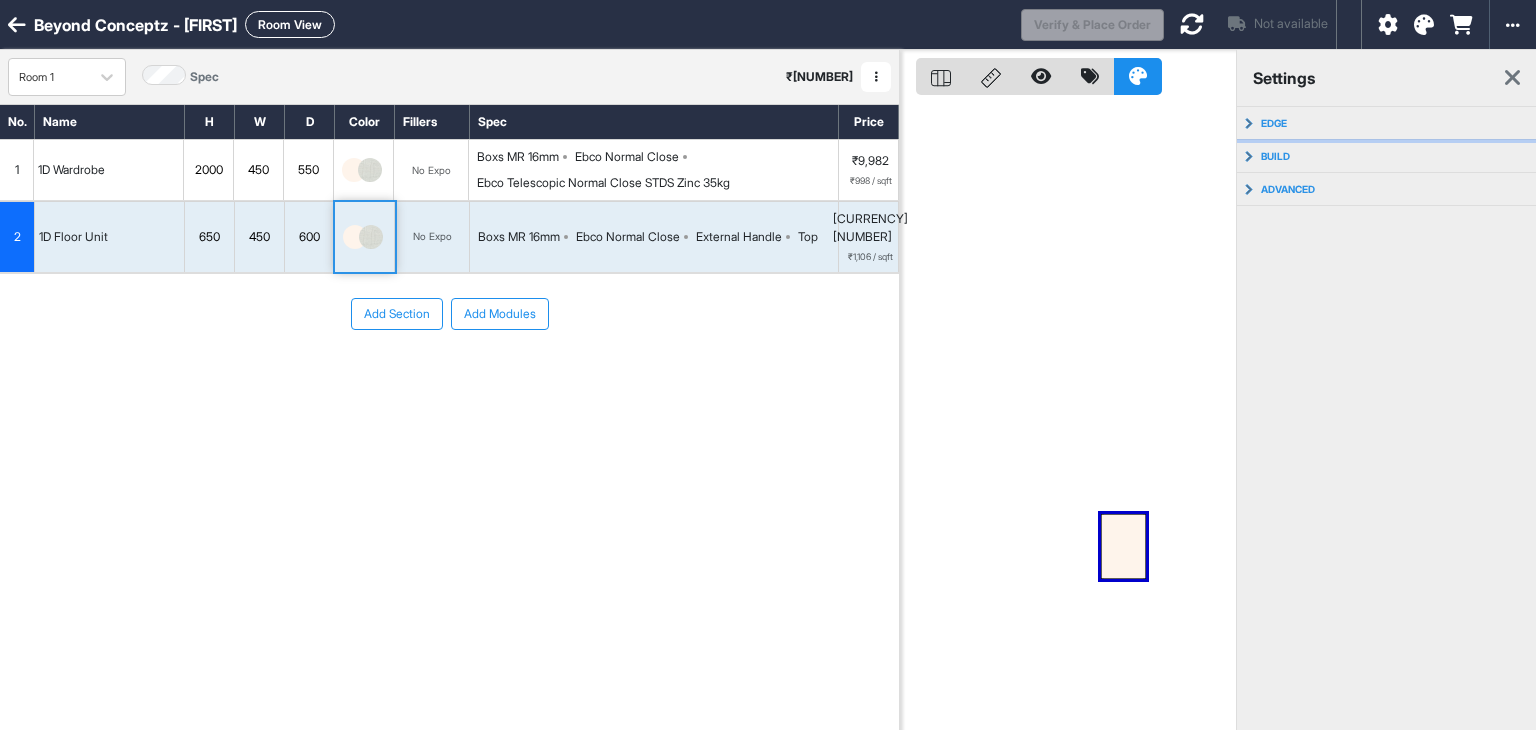 click on "edge" at bounding box center [1387, 123] 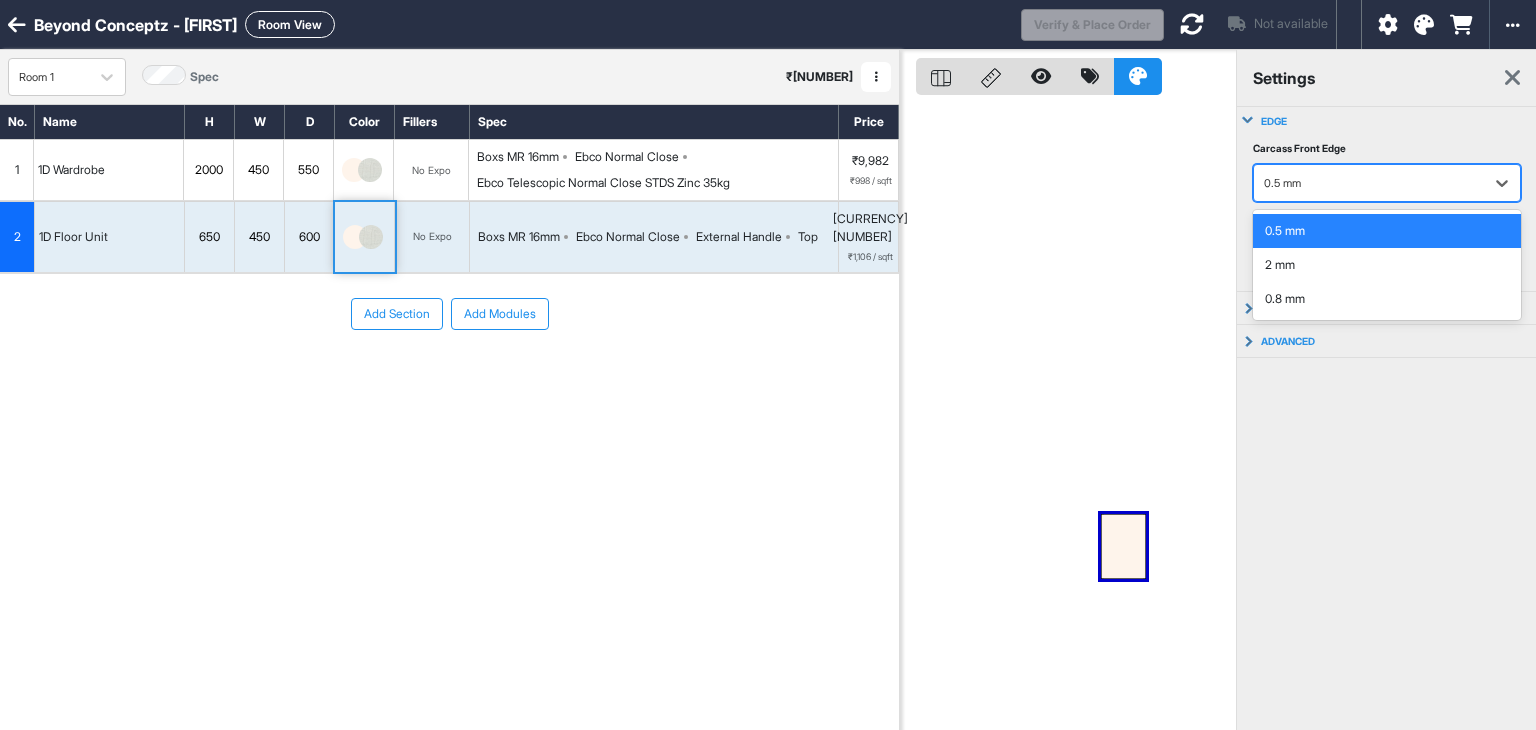 click on "0.5 mm" at bounding box center [1387, 183] 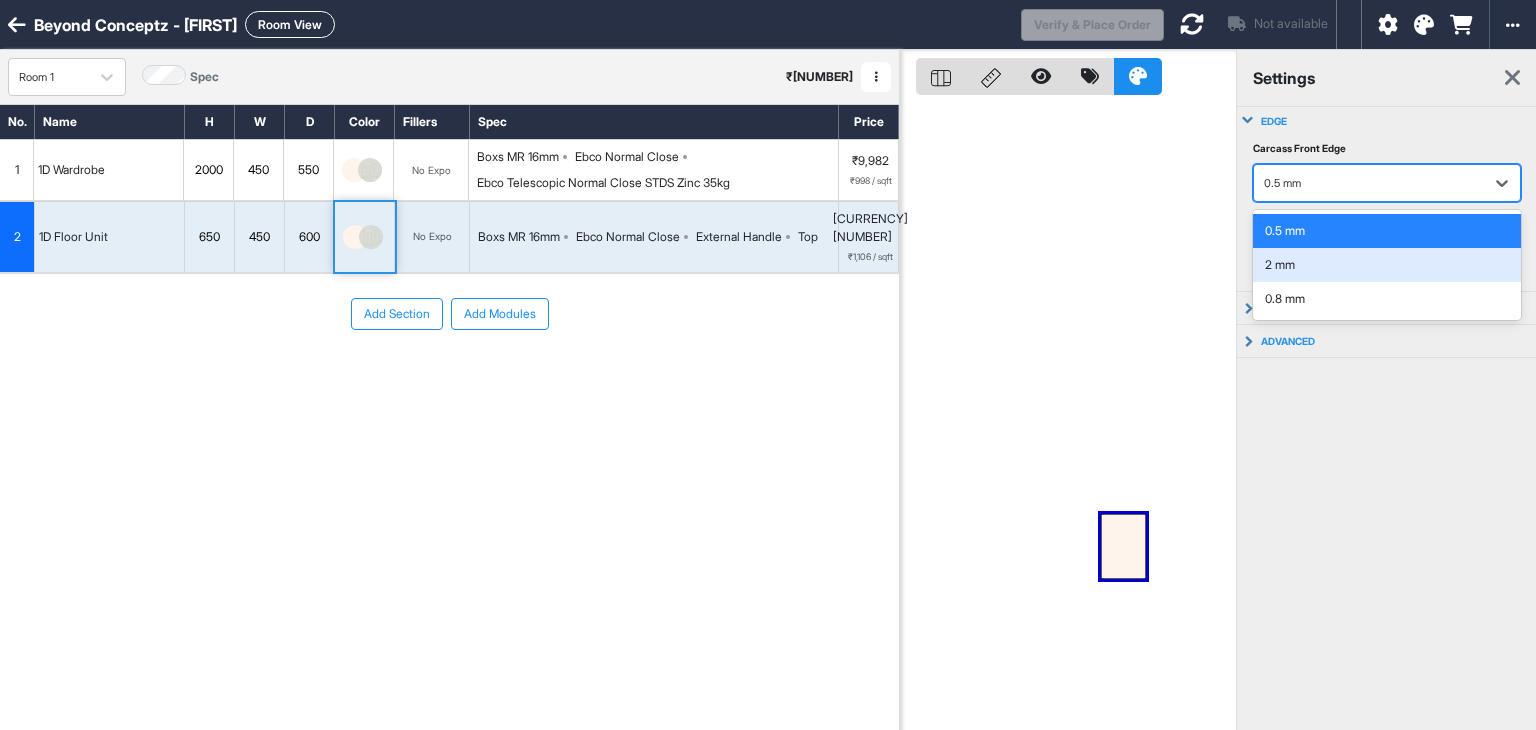 click on "2 mm" at bounding box center [1387, 265] 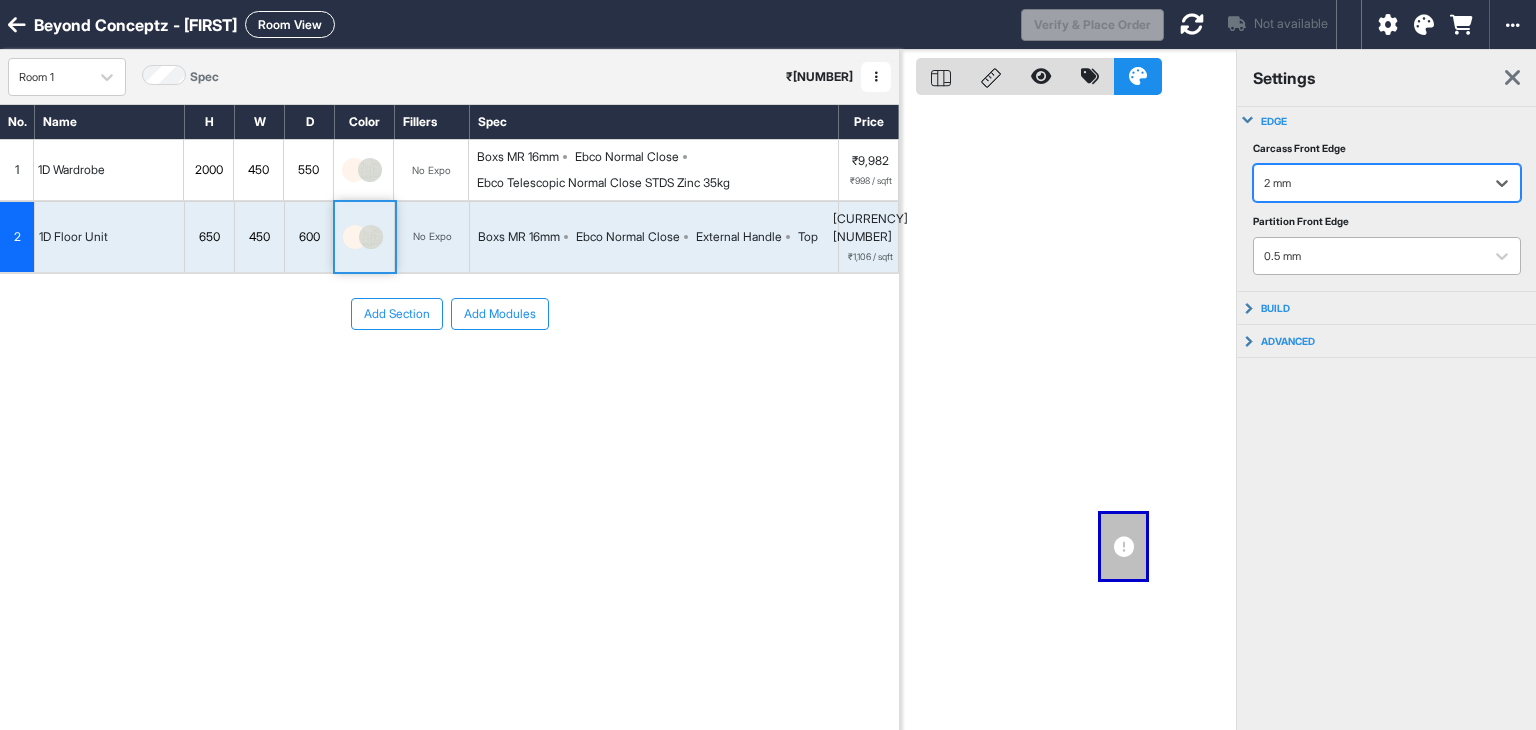 click at bounding box center (1369, 256) 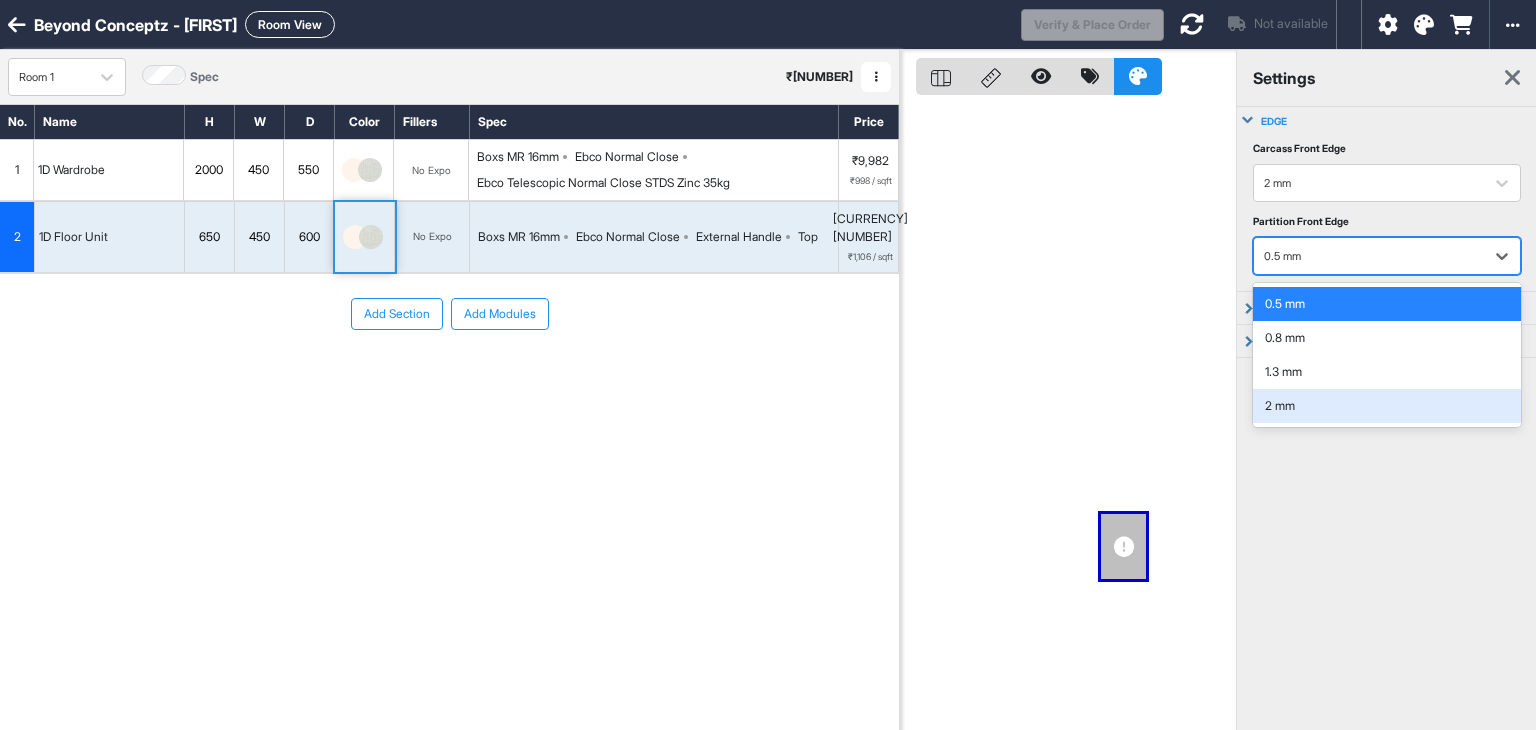 click on "2 mm" at bounding box center [1387, 406] 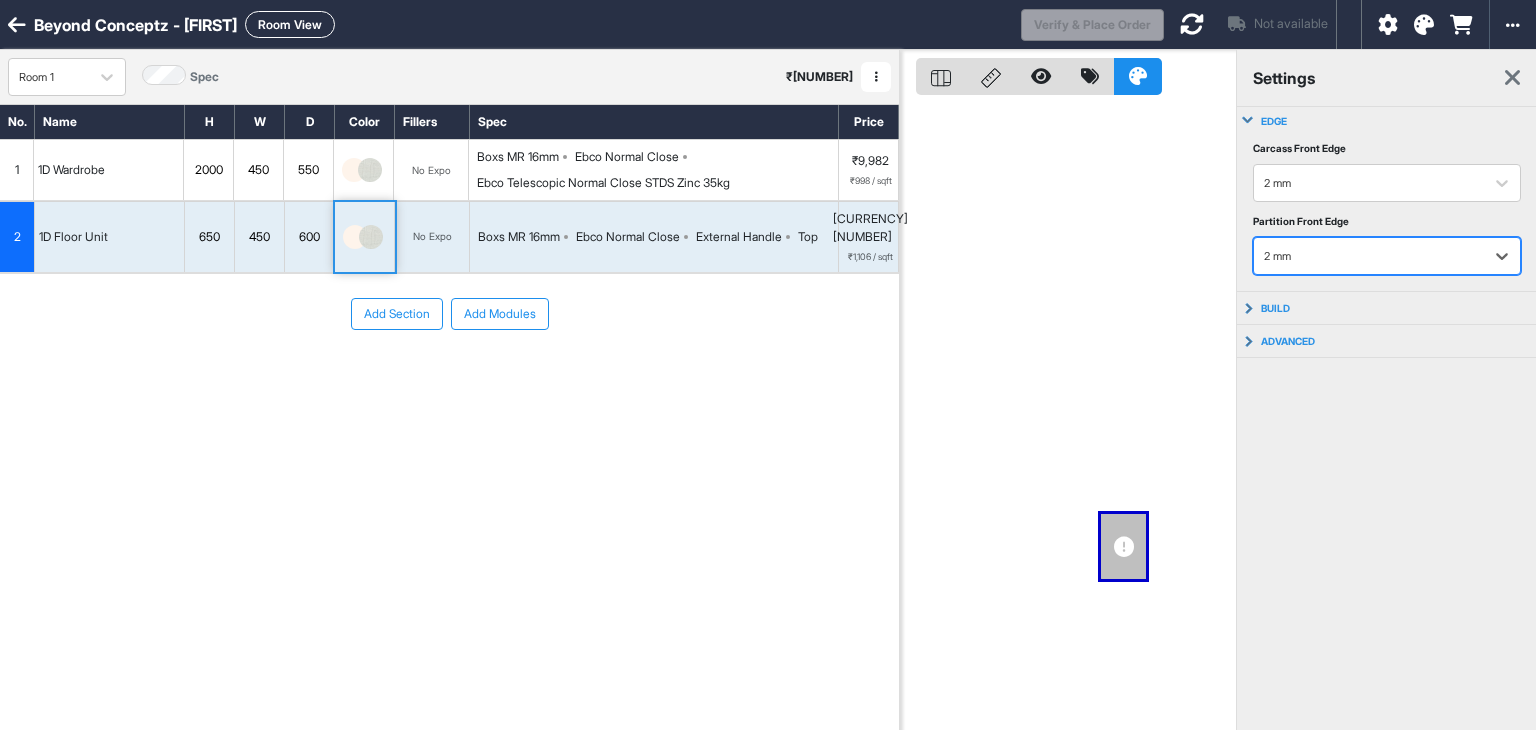 click at bounding box center (1512, 78) 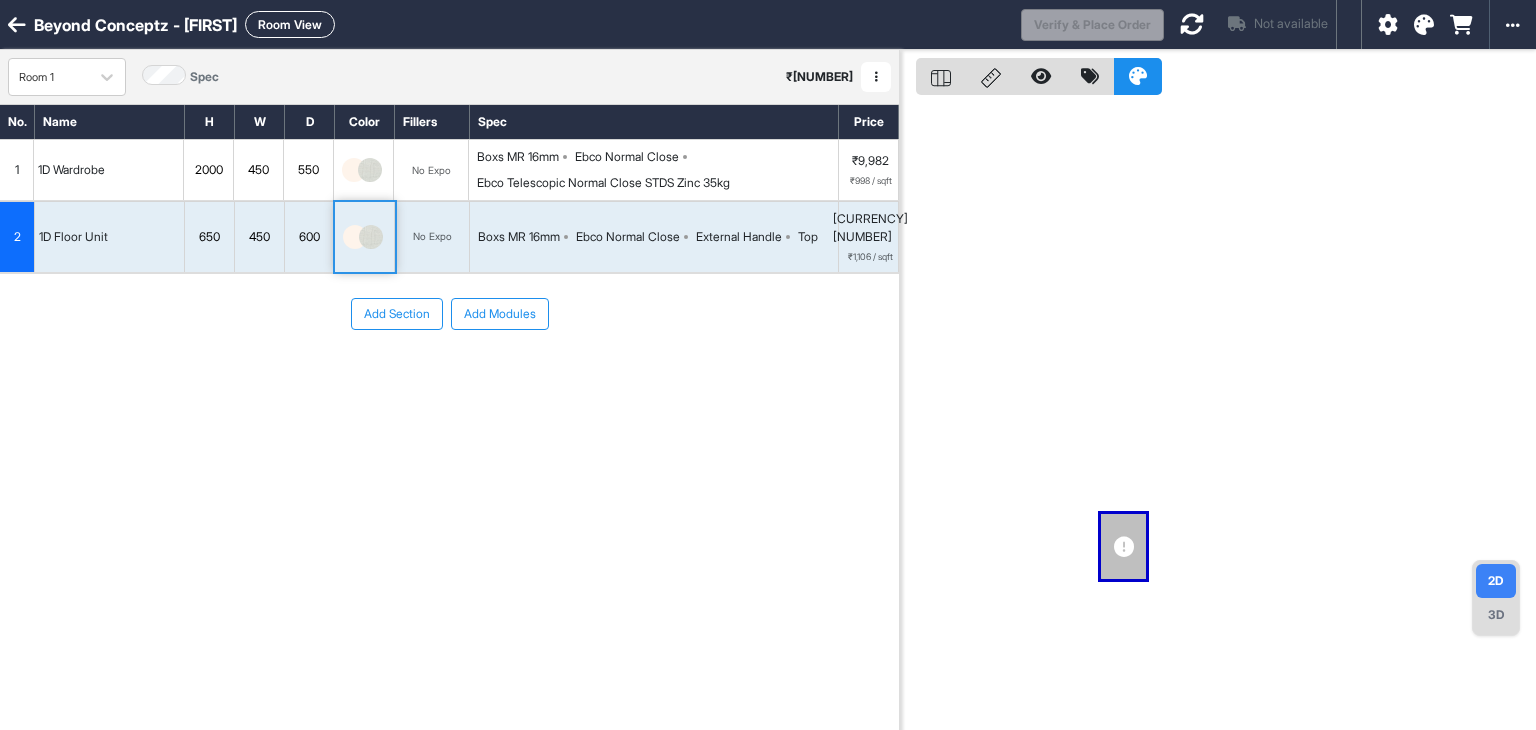 click on "Add Section Add Modules" at bounding box center [449, 374] 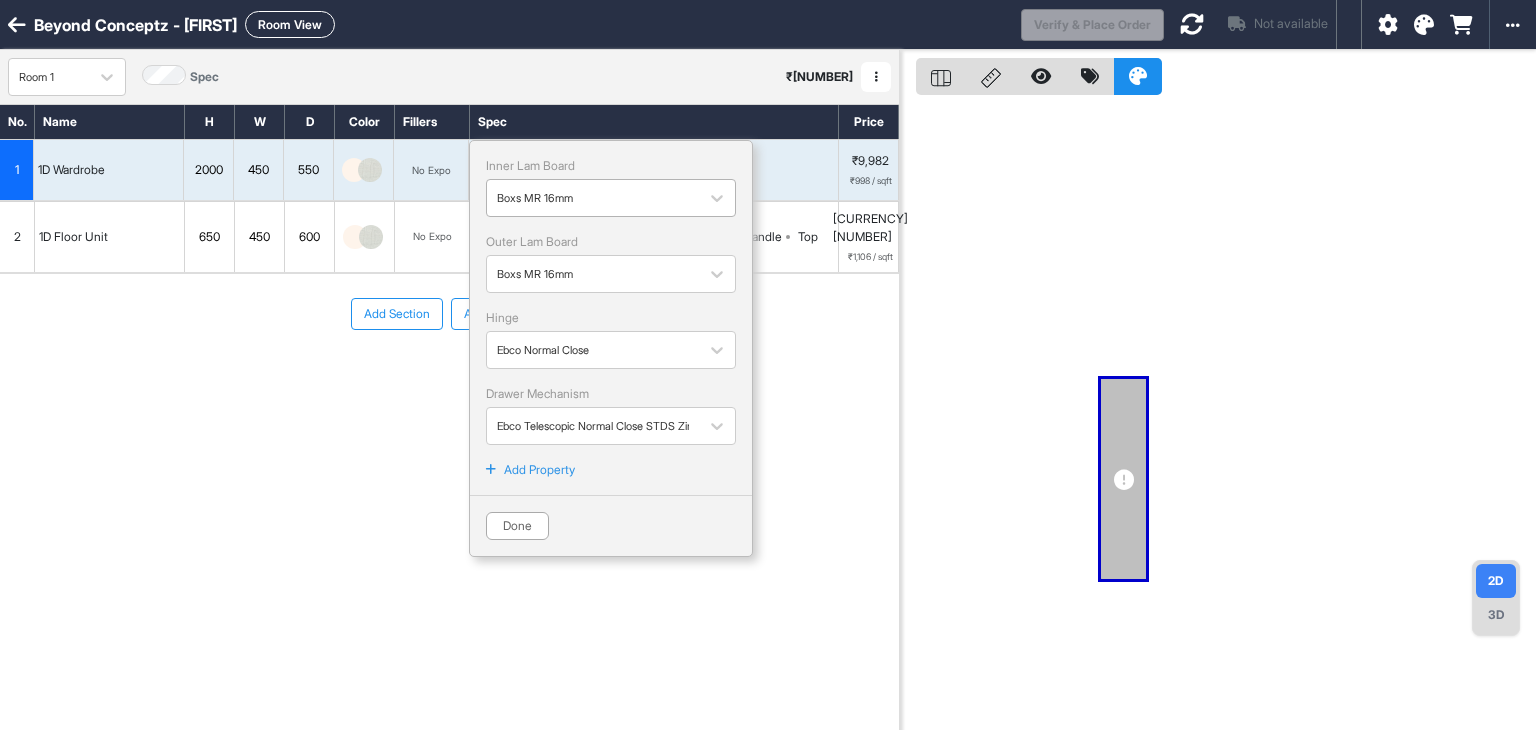 click at bounding box center (593, 198) 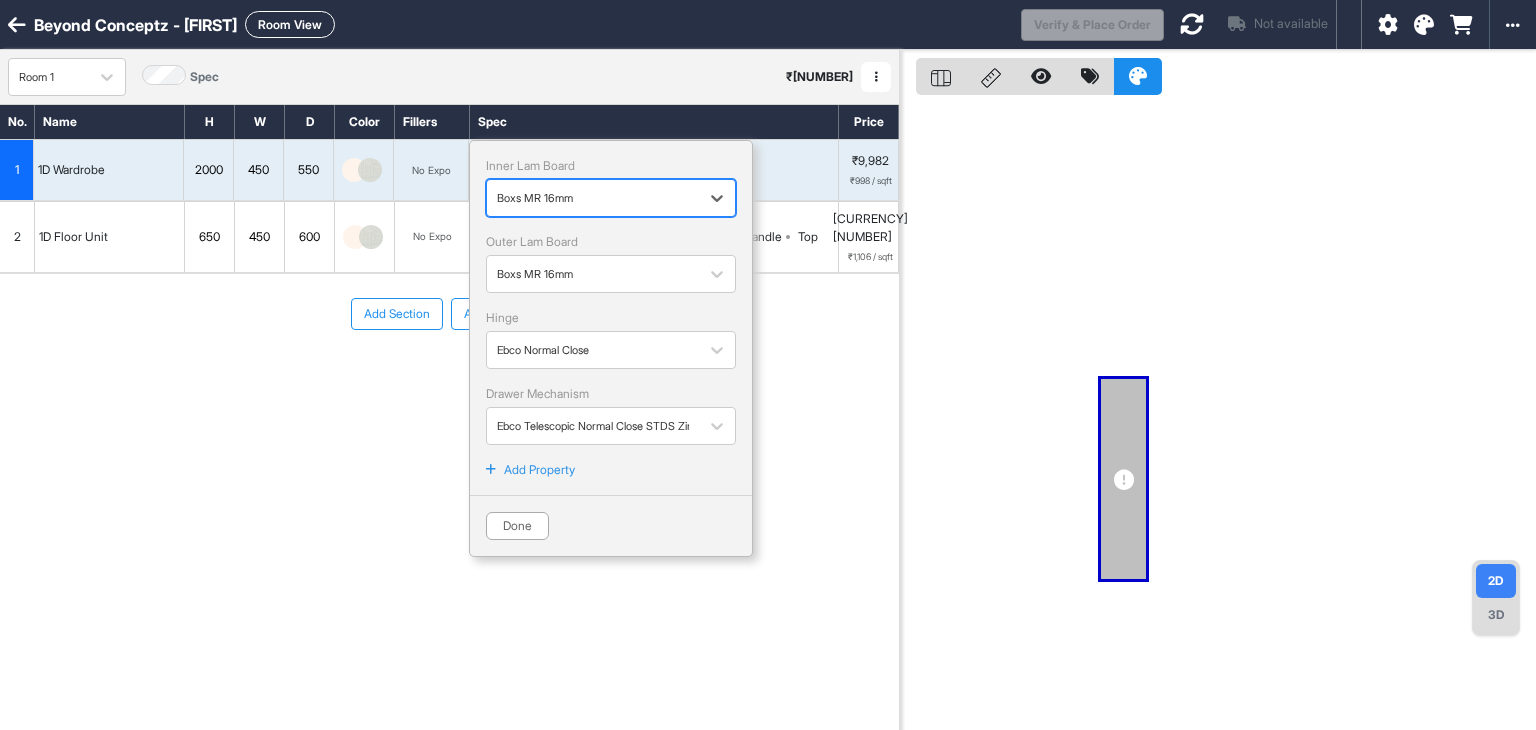 click at bounding box center [593, 198] 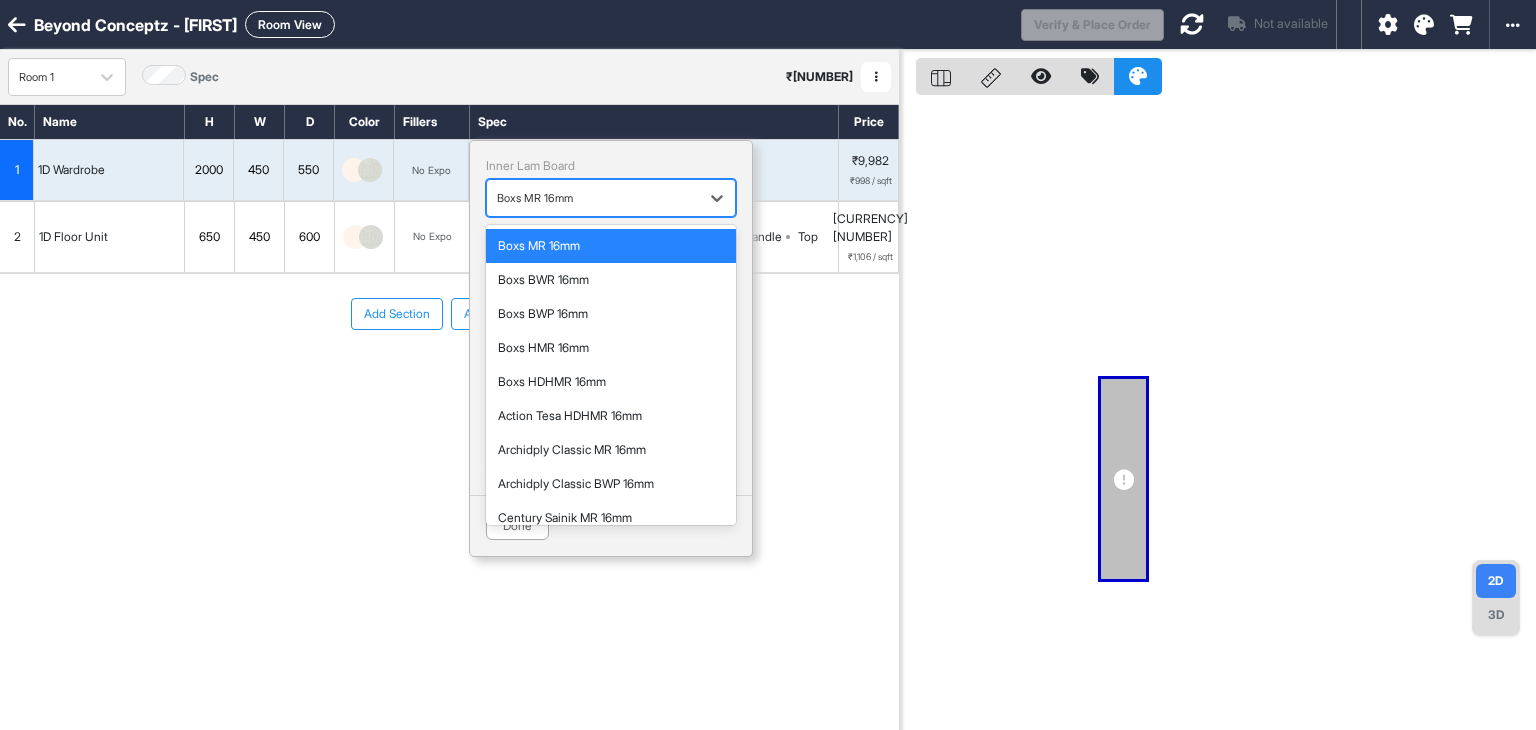 click at bounding box center (593, 198) 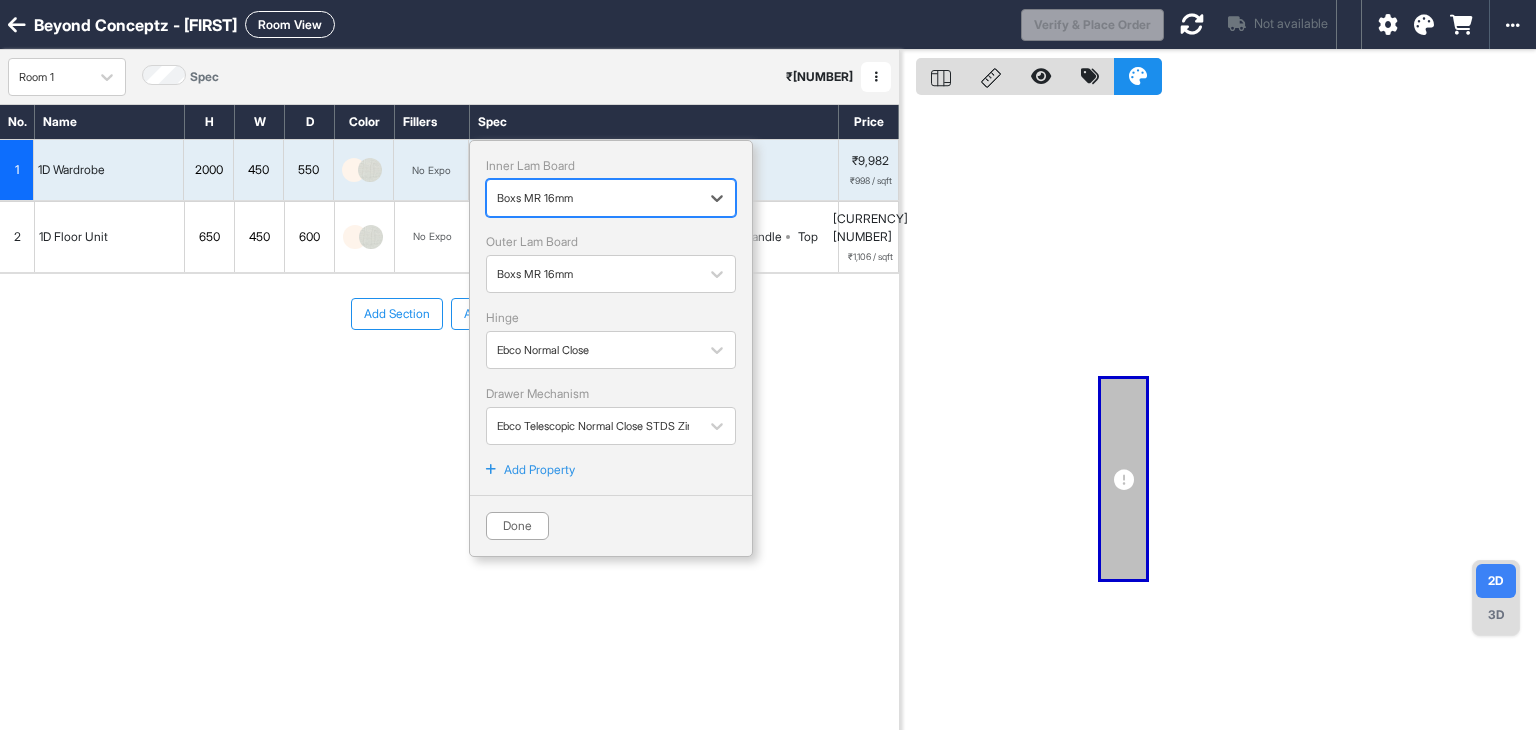 click at bounding box center [593, 198] 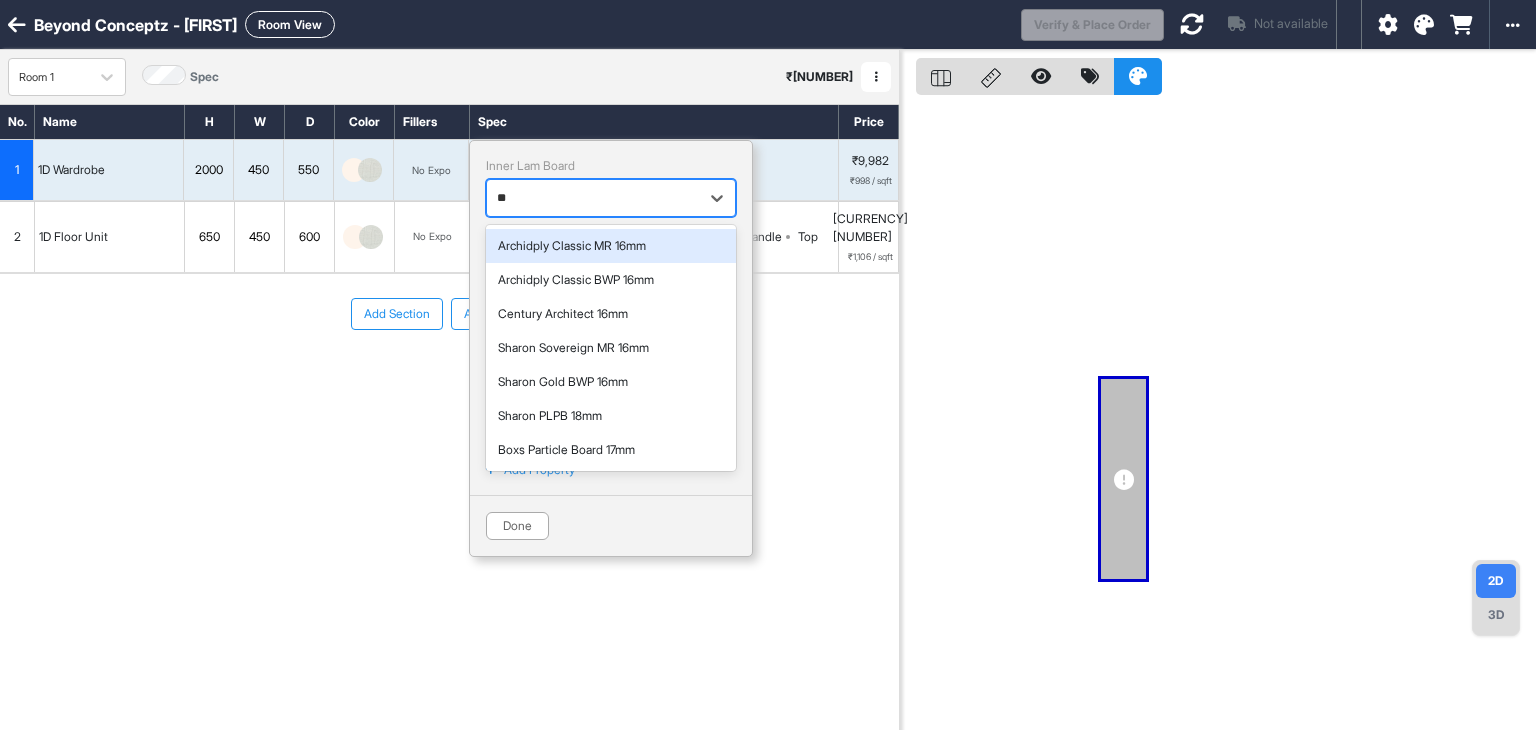 type on "***" 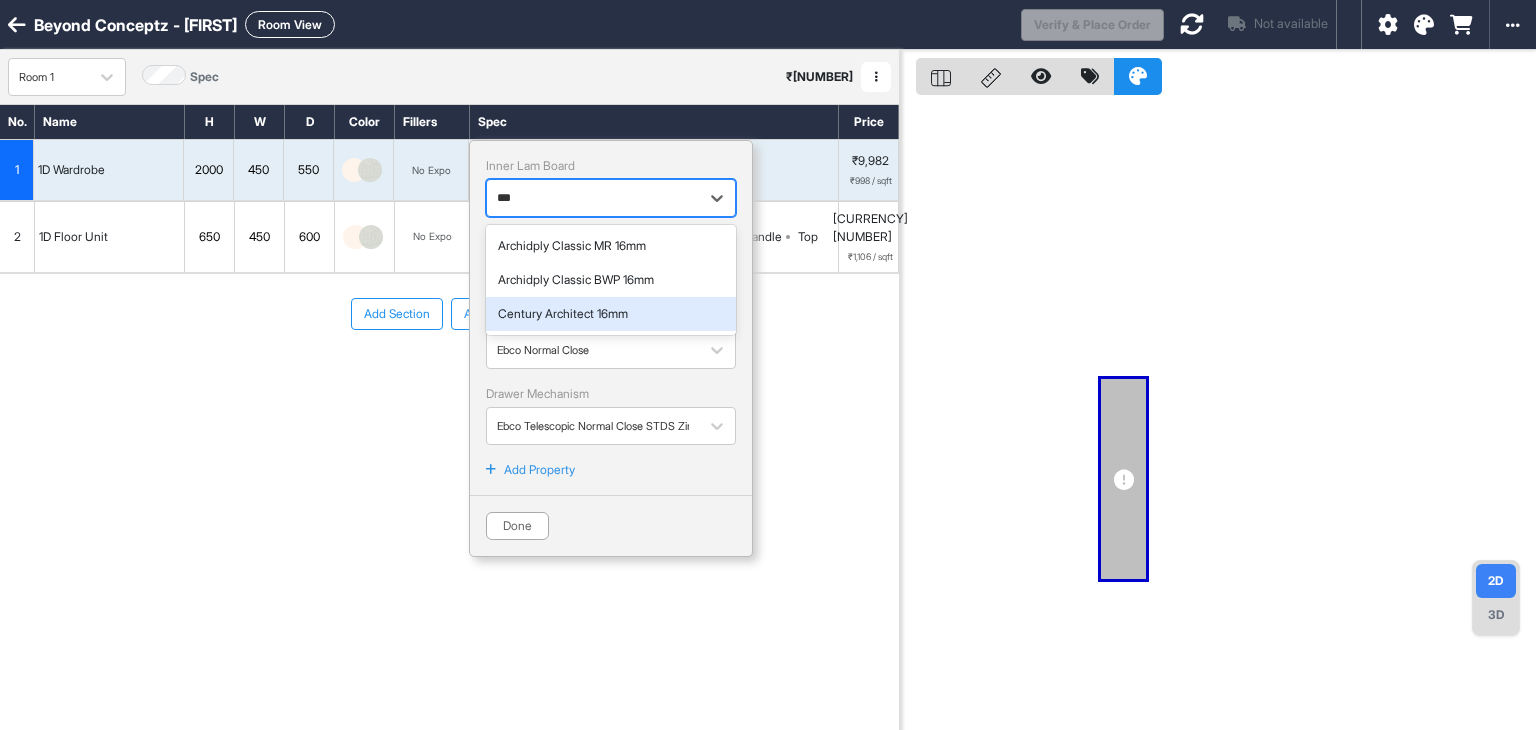 click on "Century Architect 16mm" at bounding box center (611, 314) 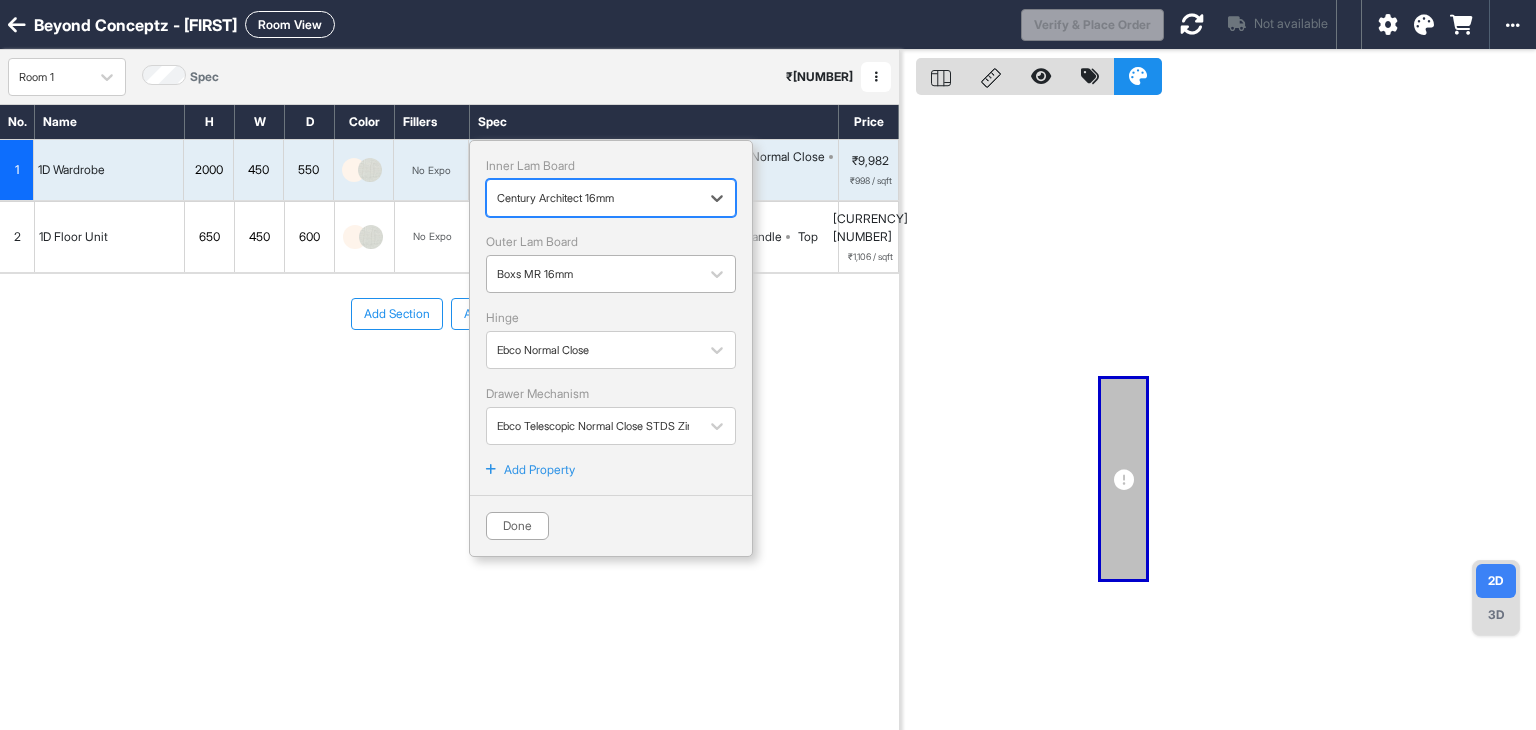 click at bounding box center [593, 274] 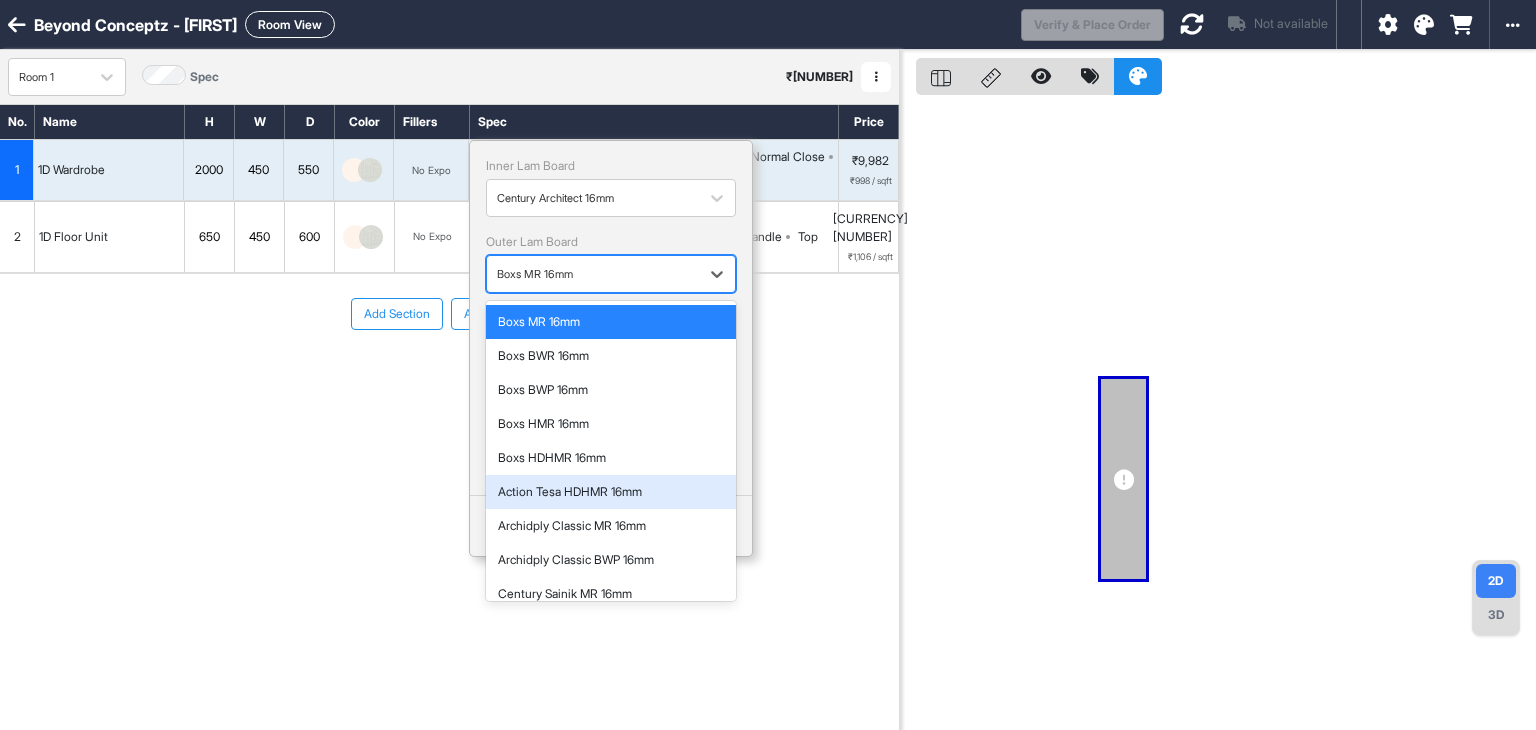 click on "Action Tesa HDHMR 16mm" at bounding box center (611, 492) 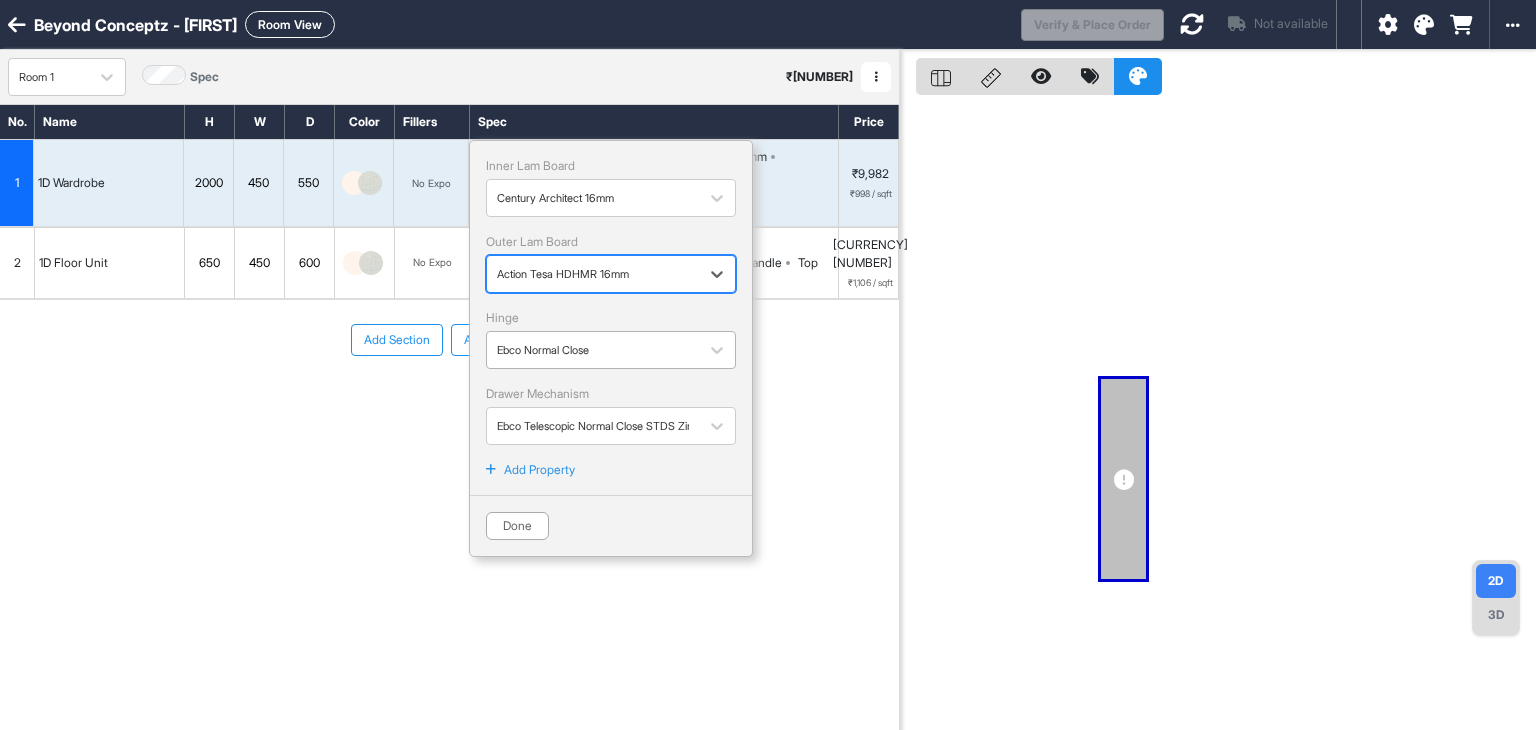 click at bounding box center (593, 350) 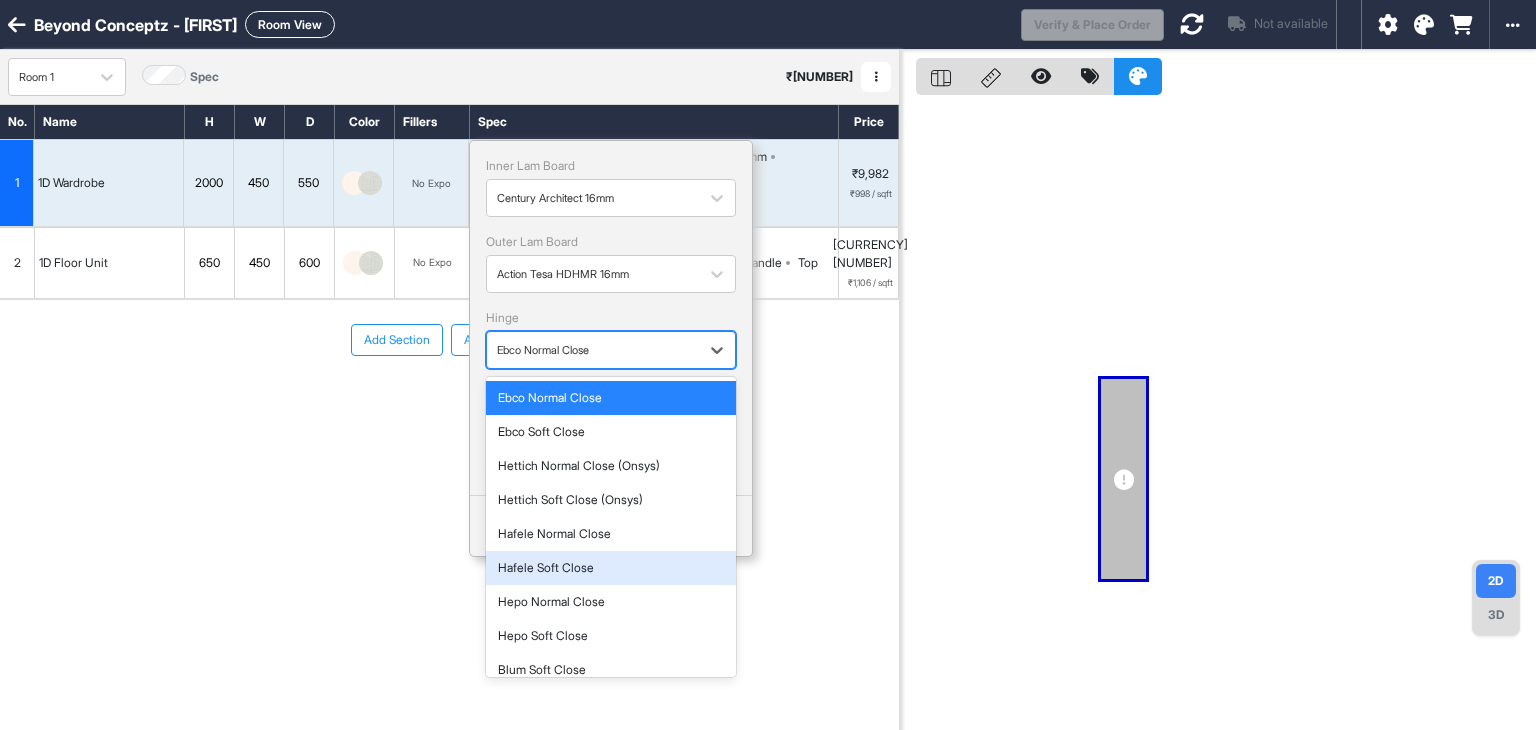 click on "Hafele Soft Close" at bounding box center [611, 568] 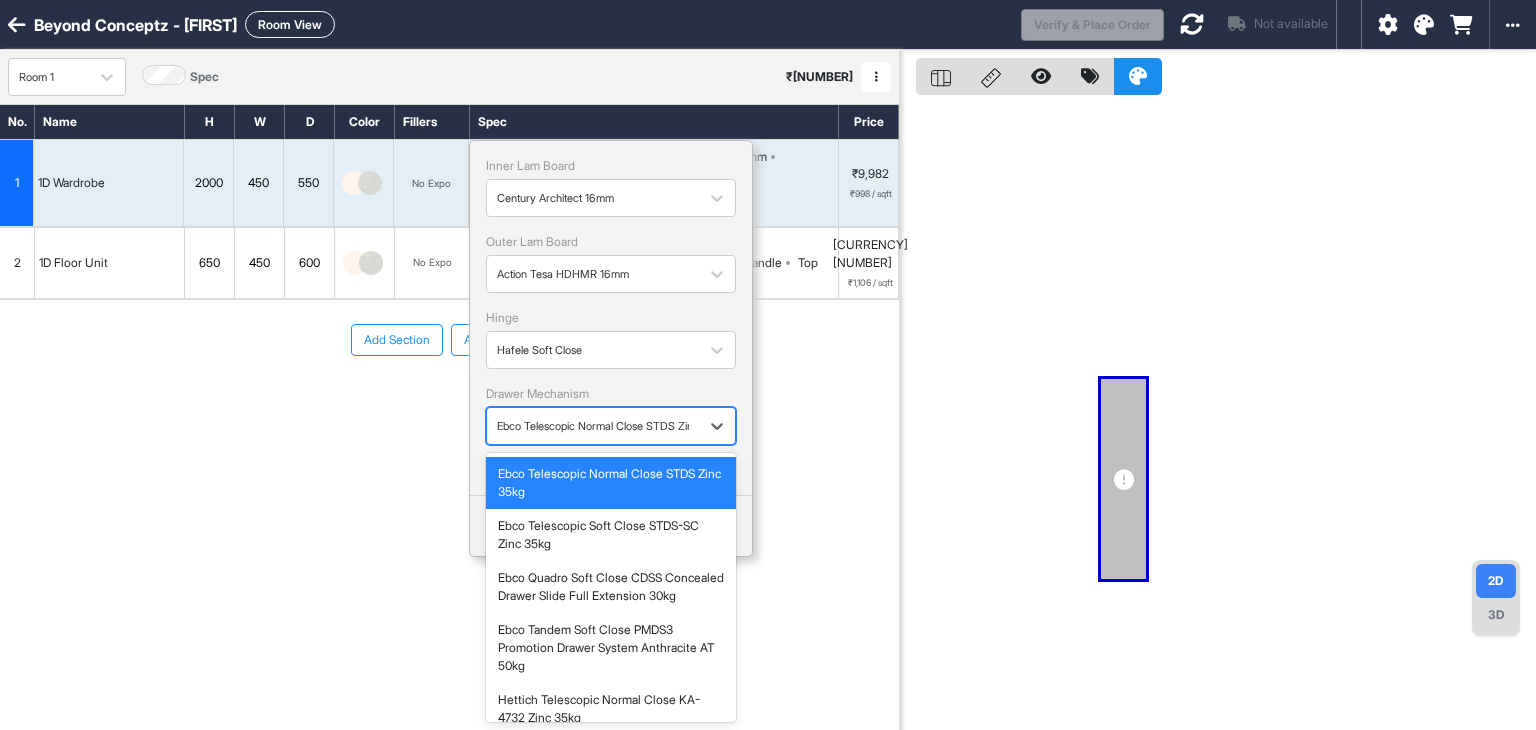 click at bounding box center (593, 426) 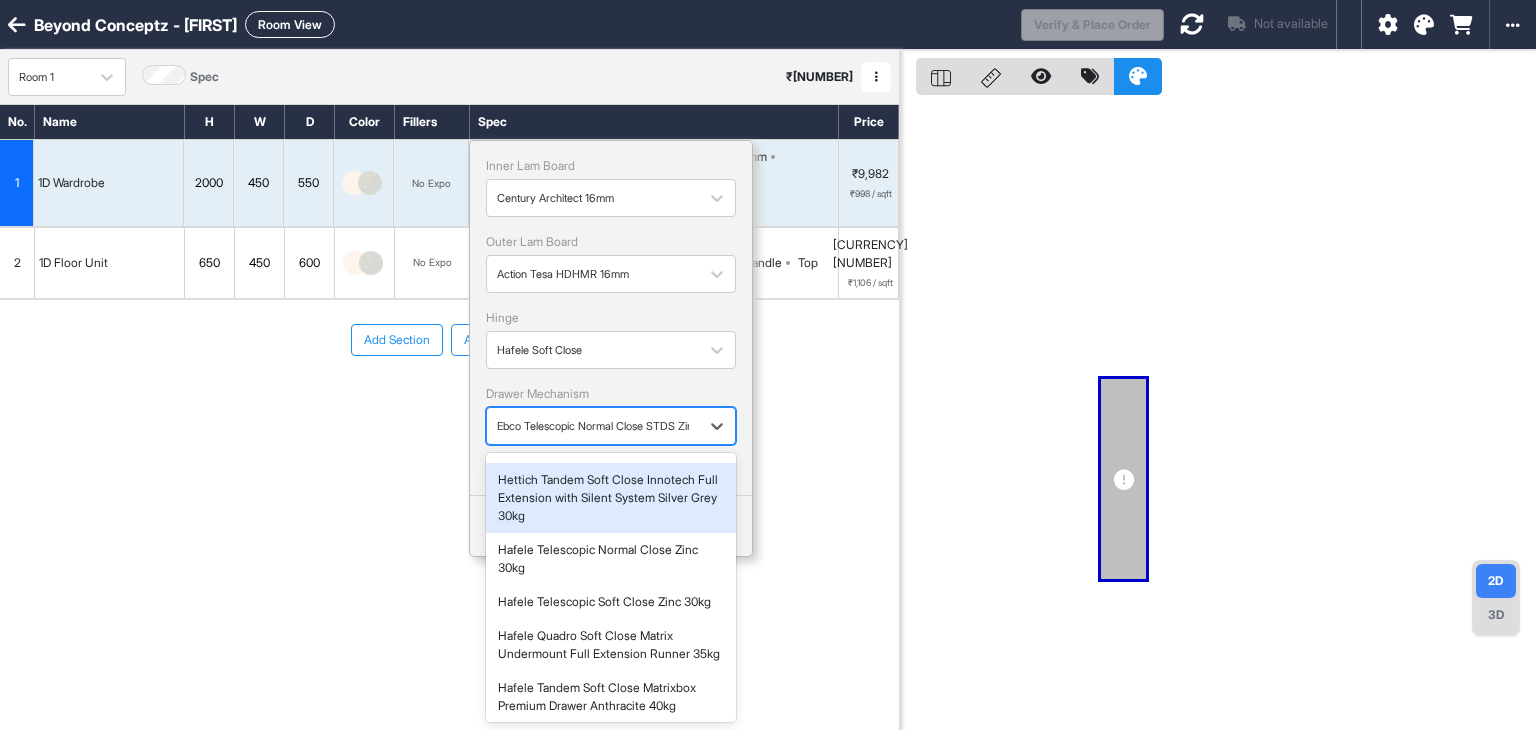 scroll, scrollTop: 400, scrollLeft: 0, axis: vertical 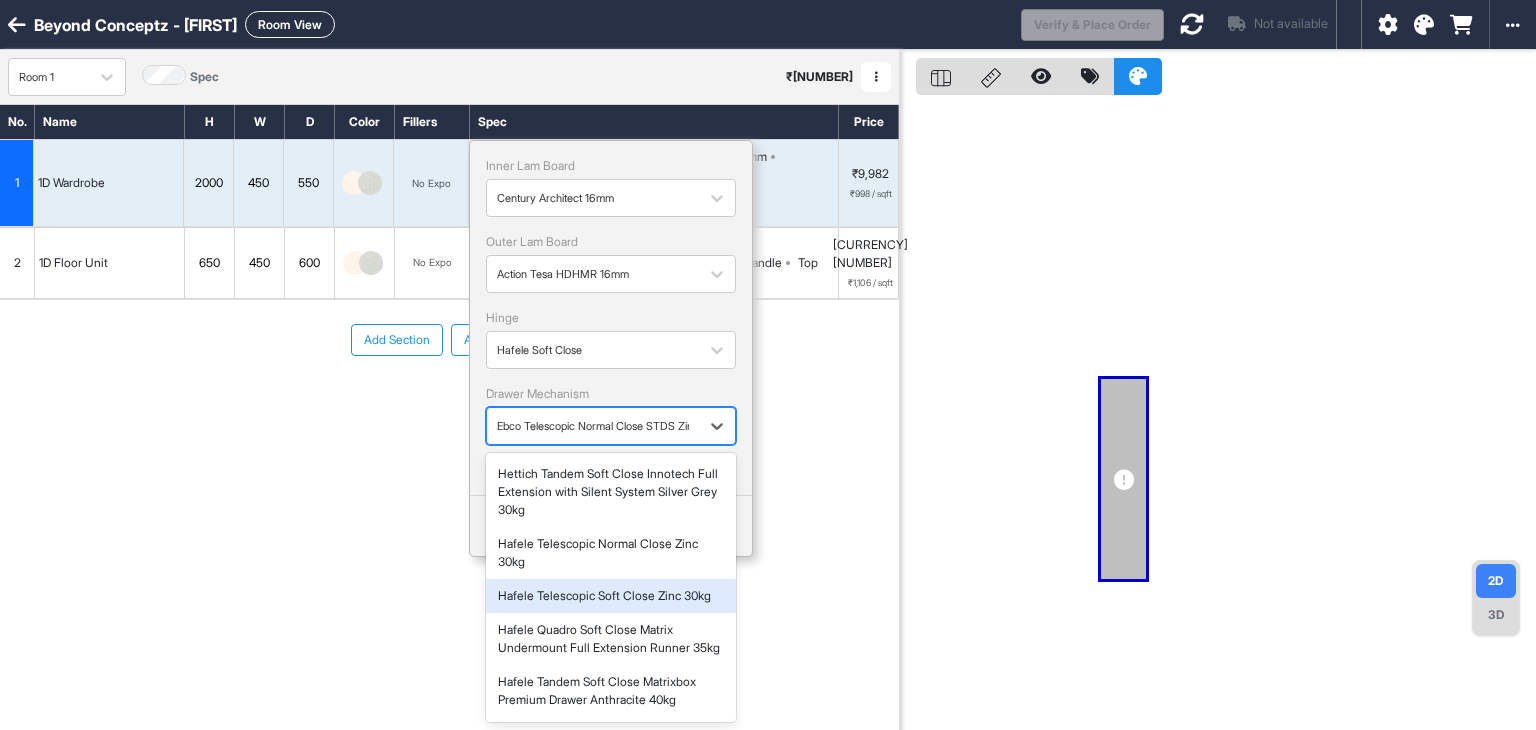 click on "Hafele Telescopic Soft Close Zinc 30kg" at bounding box center (611, 596) 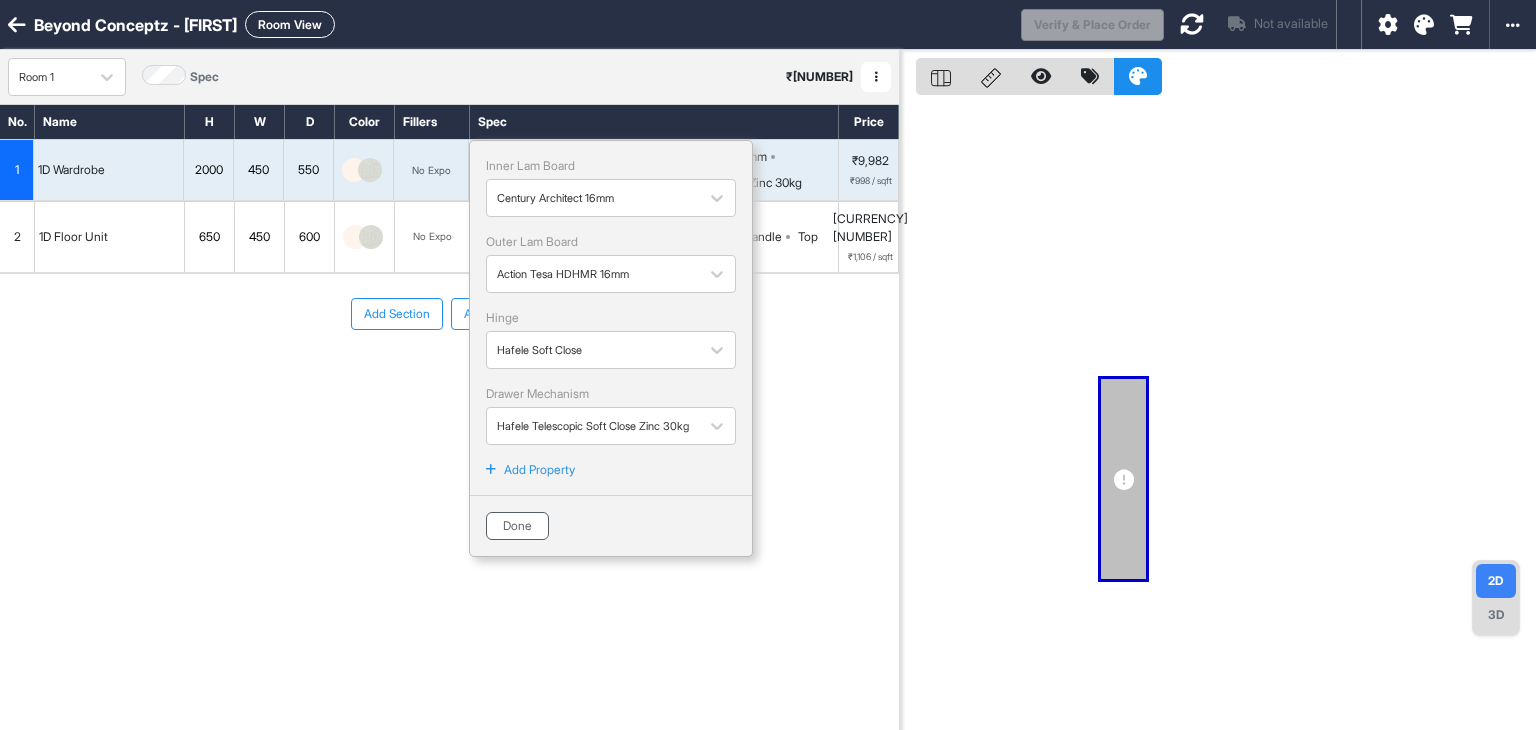 click on "Done" at bounding box center (517, 526) 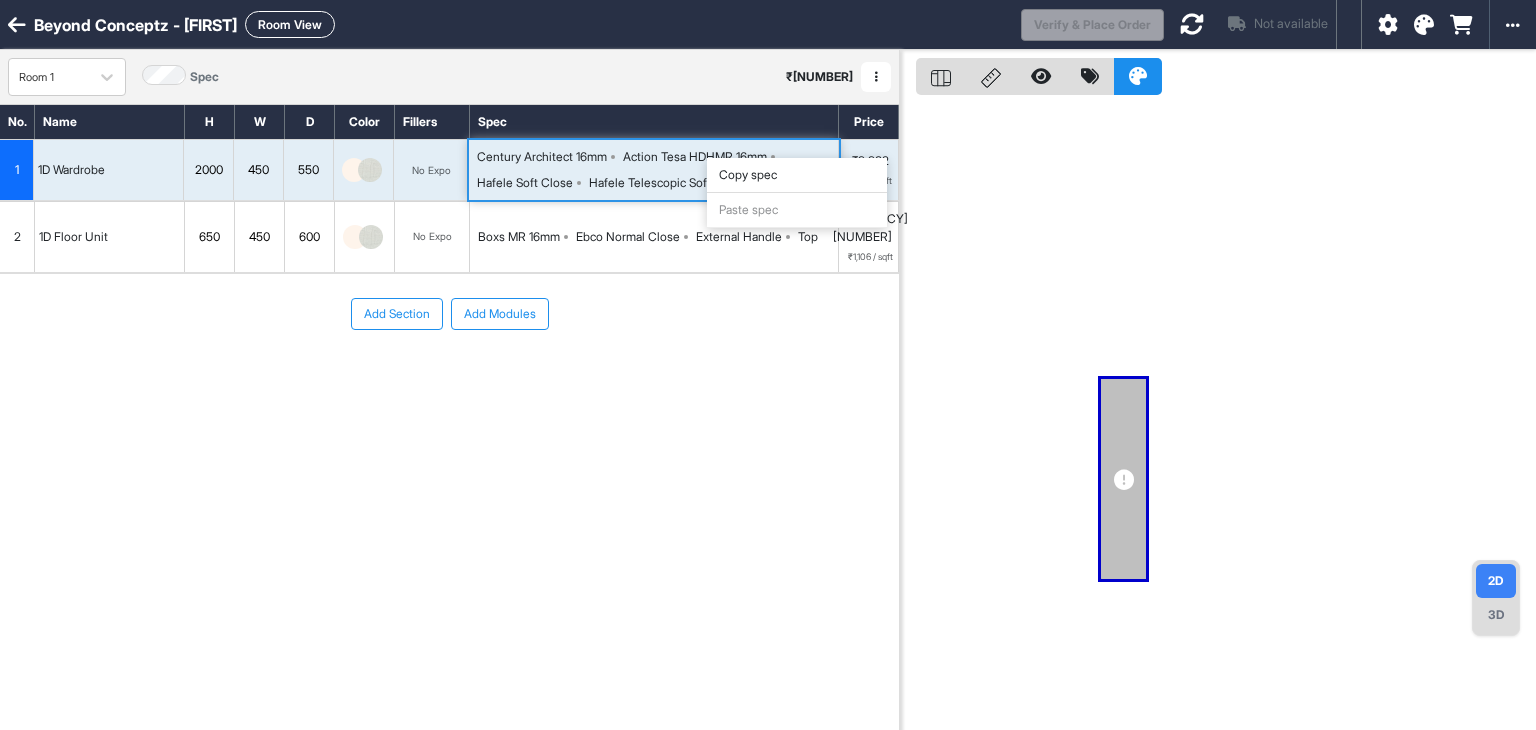 click on "Copy spec" at bounding box center [797, 175] 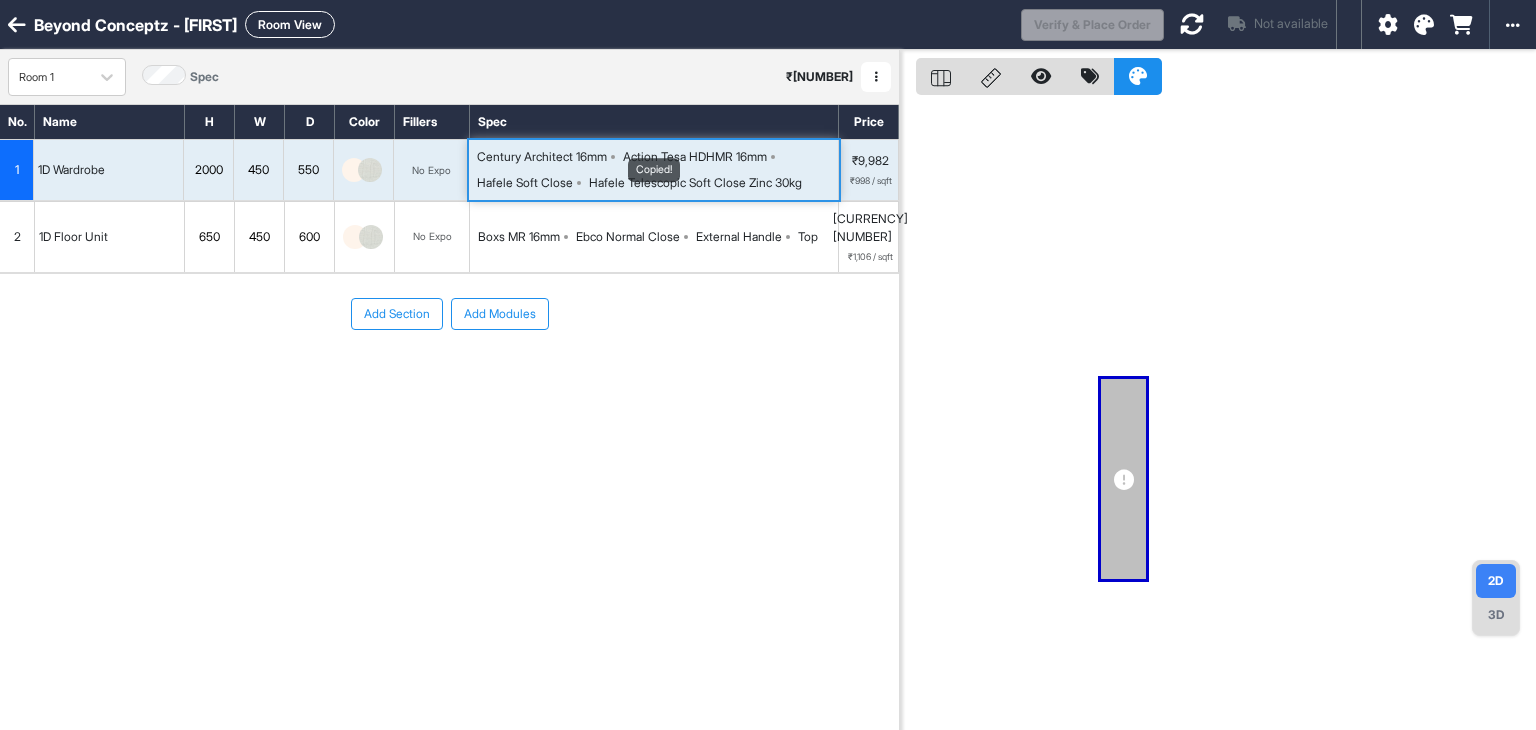 click on "Boxs MR 16mm Ebco Normal Close External Handle Top" at bounding box center (654, 237) 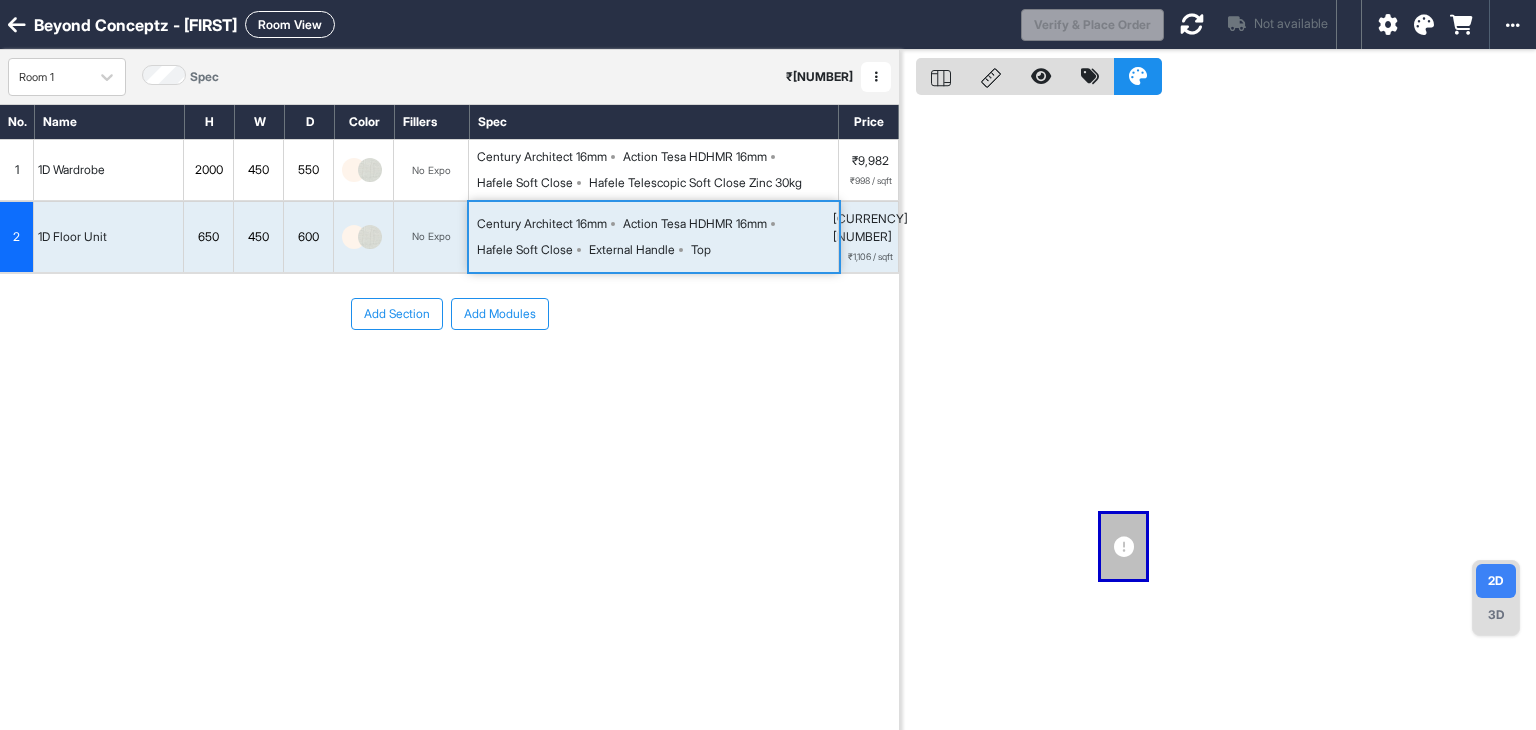 click on "Add Section Add Modules" at bounding box center (449, 374) 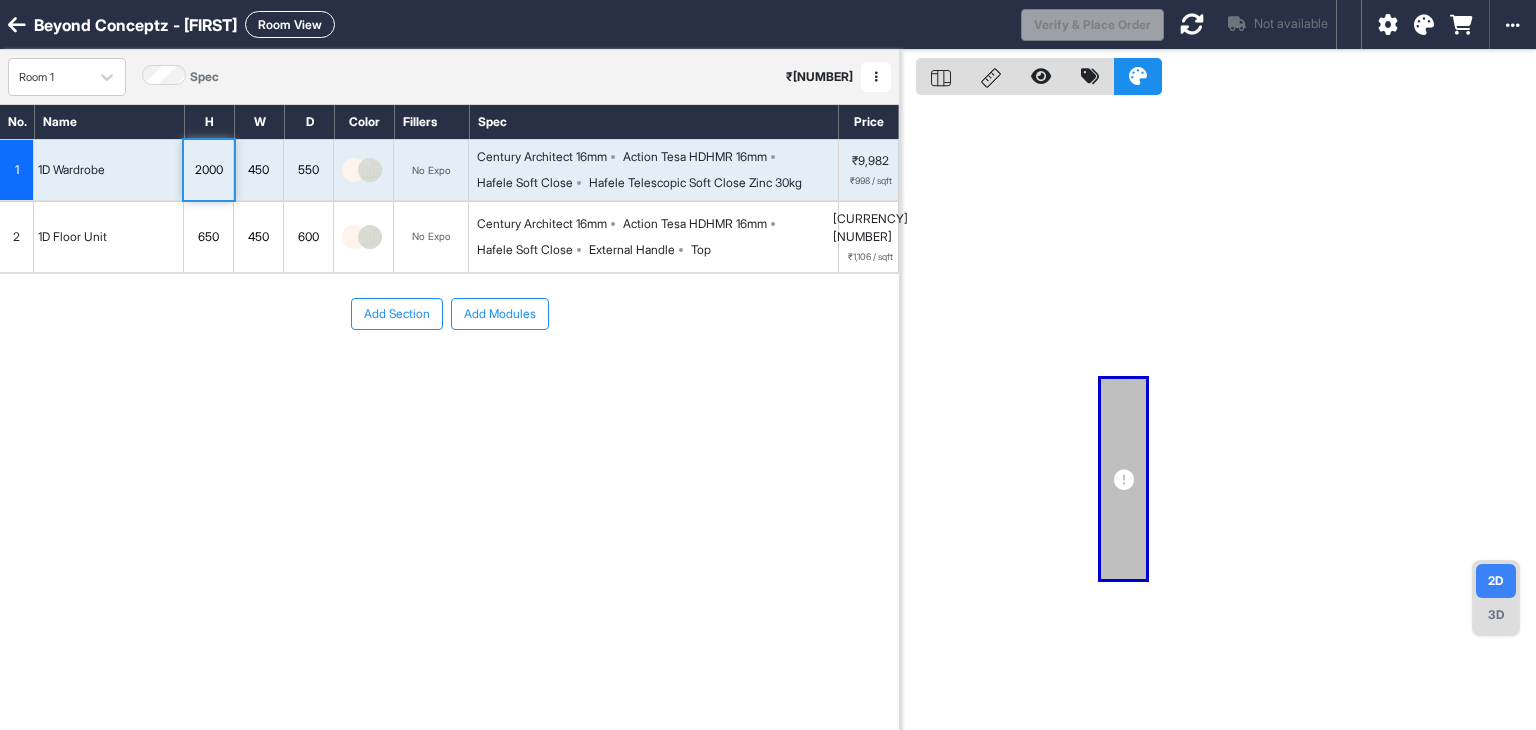click on "2000" at bounding box center [208, 170] 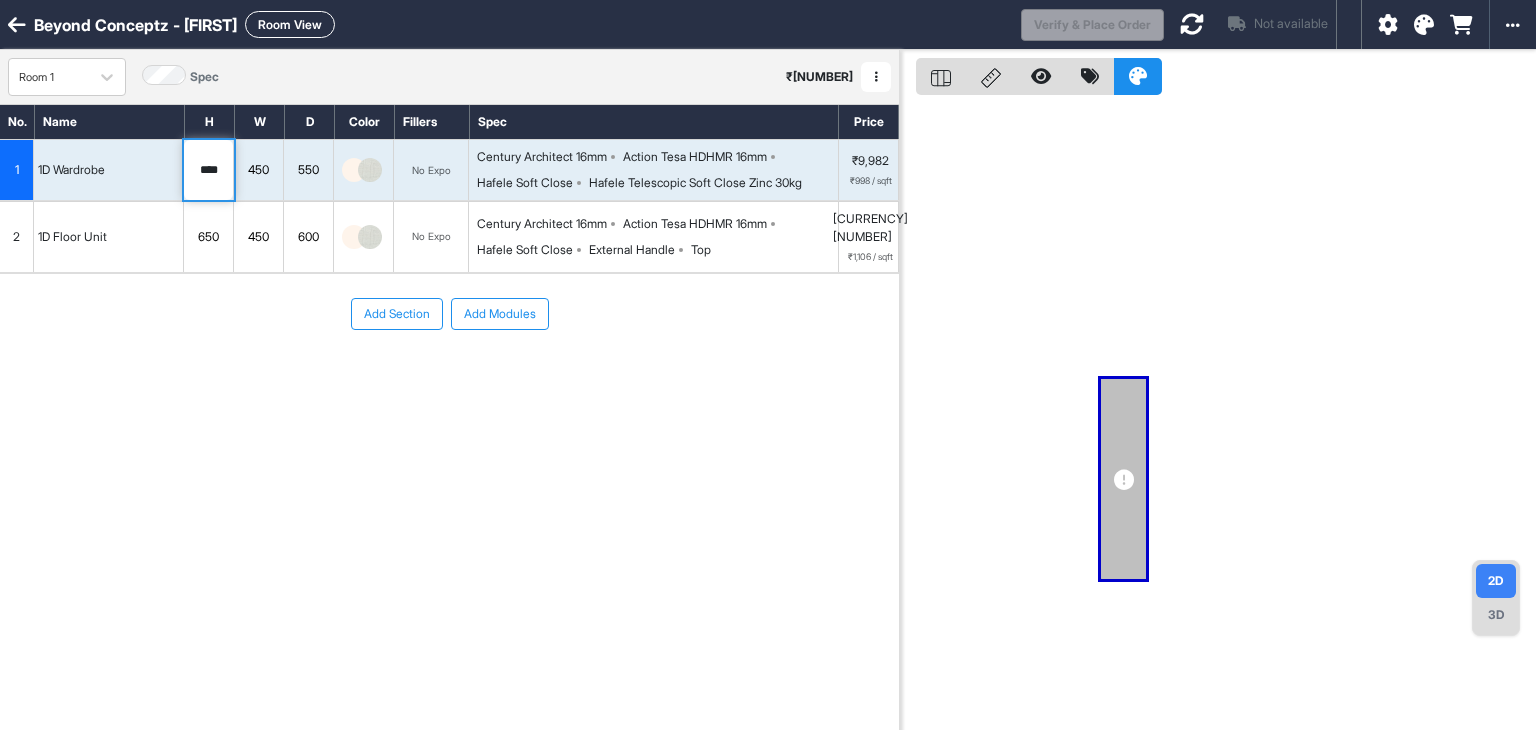 click on "****" at bounding box center [208, 170] 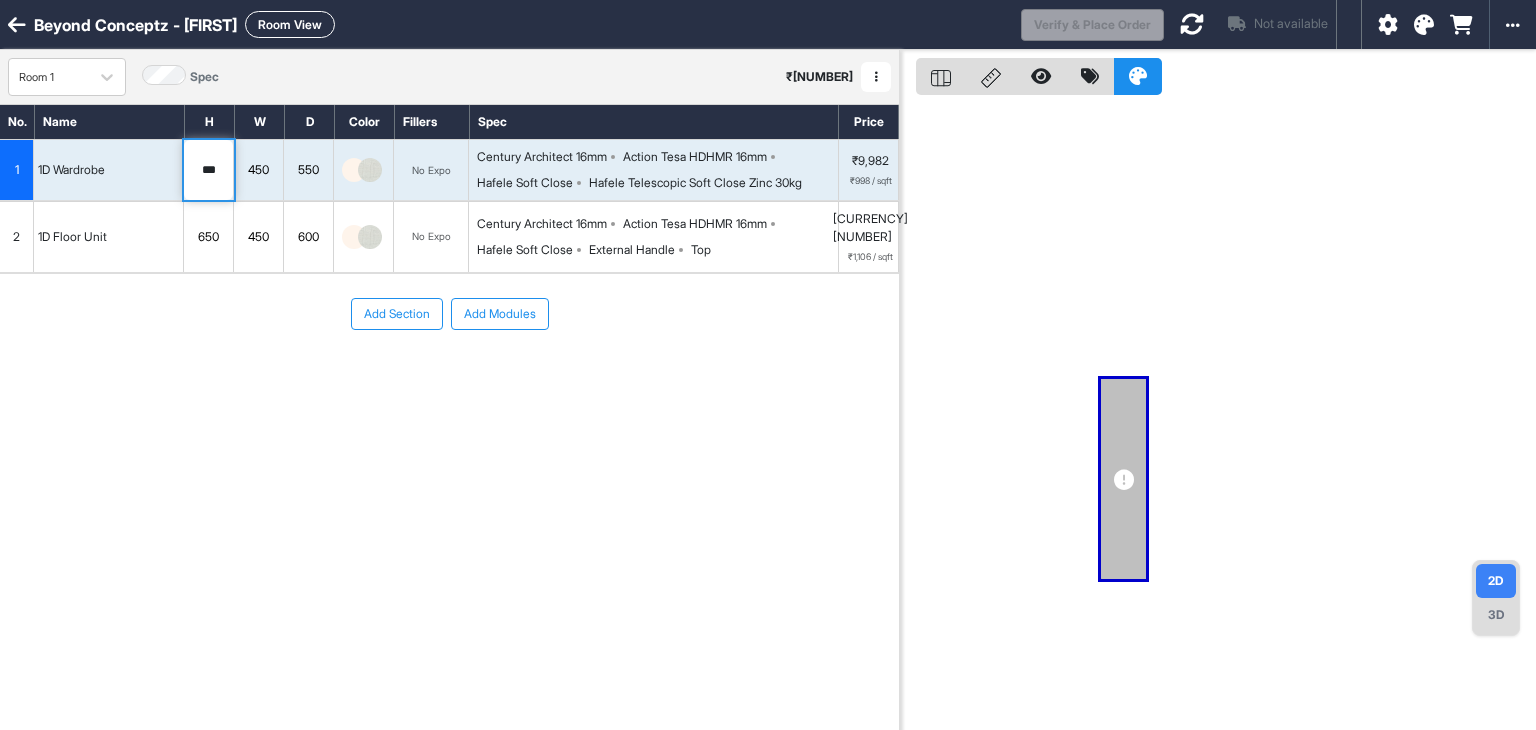 type on "****" 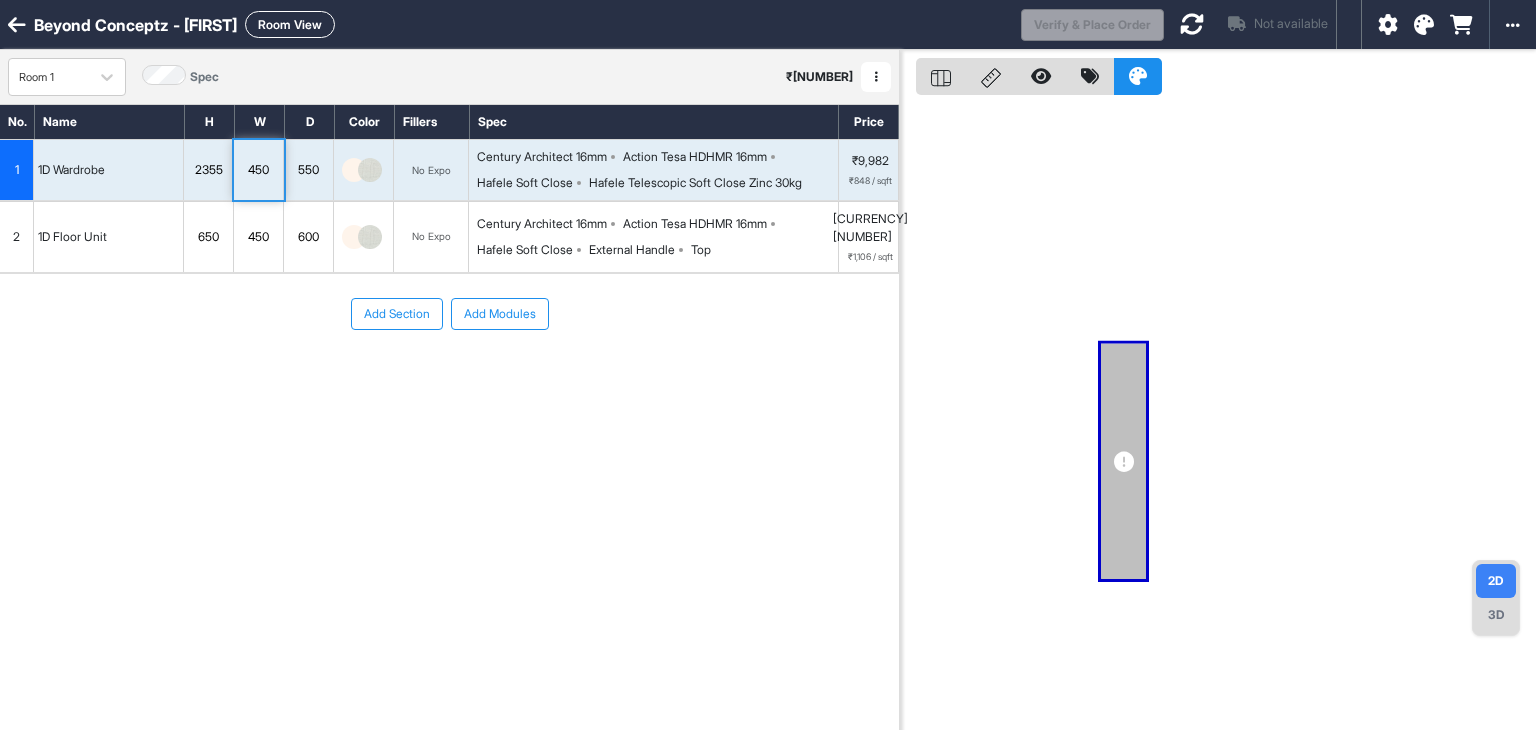 click on "450" at bounding box center [258, 170] 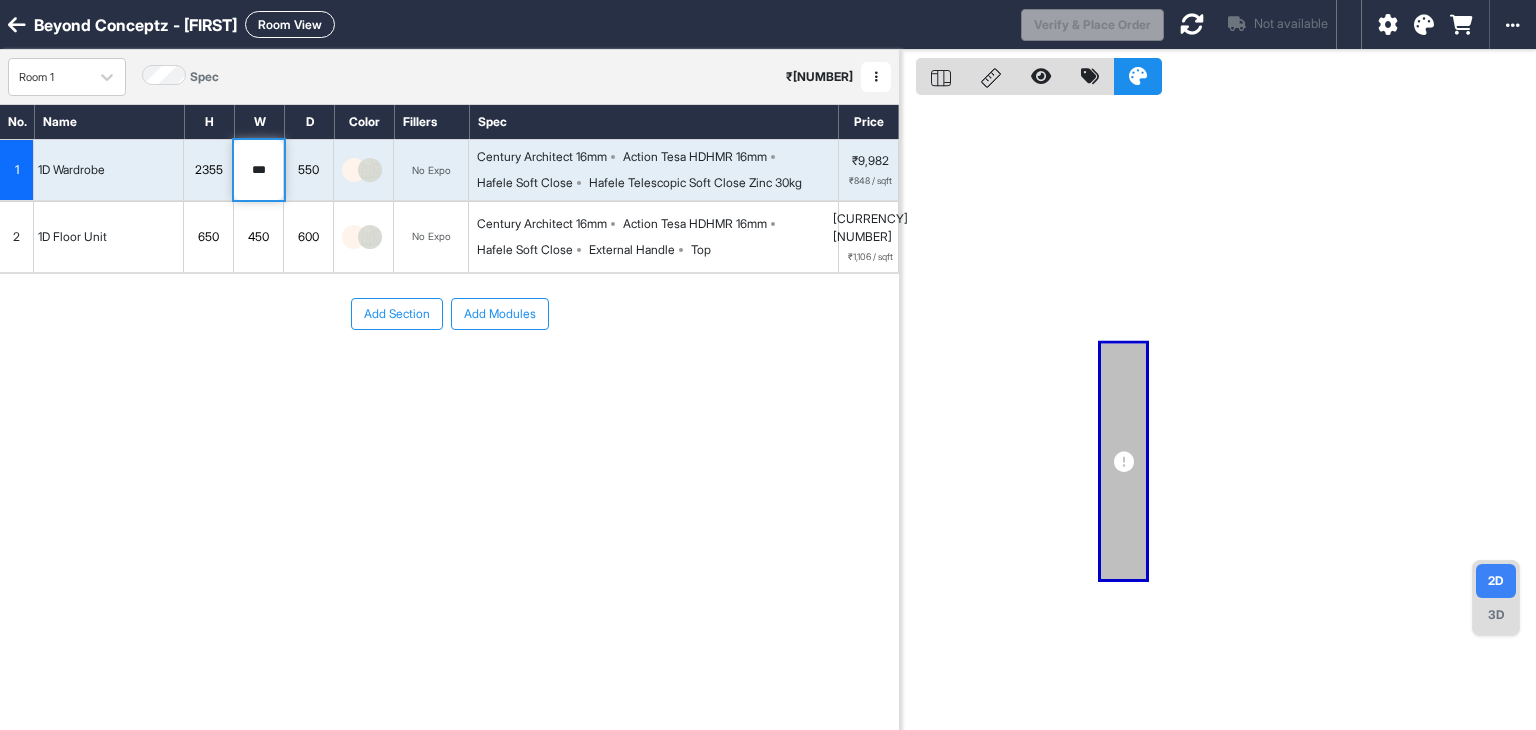 click on "***" at bounding box center [258, 170] 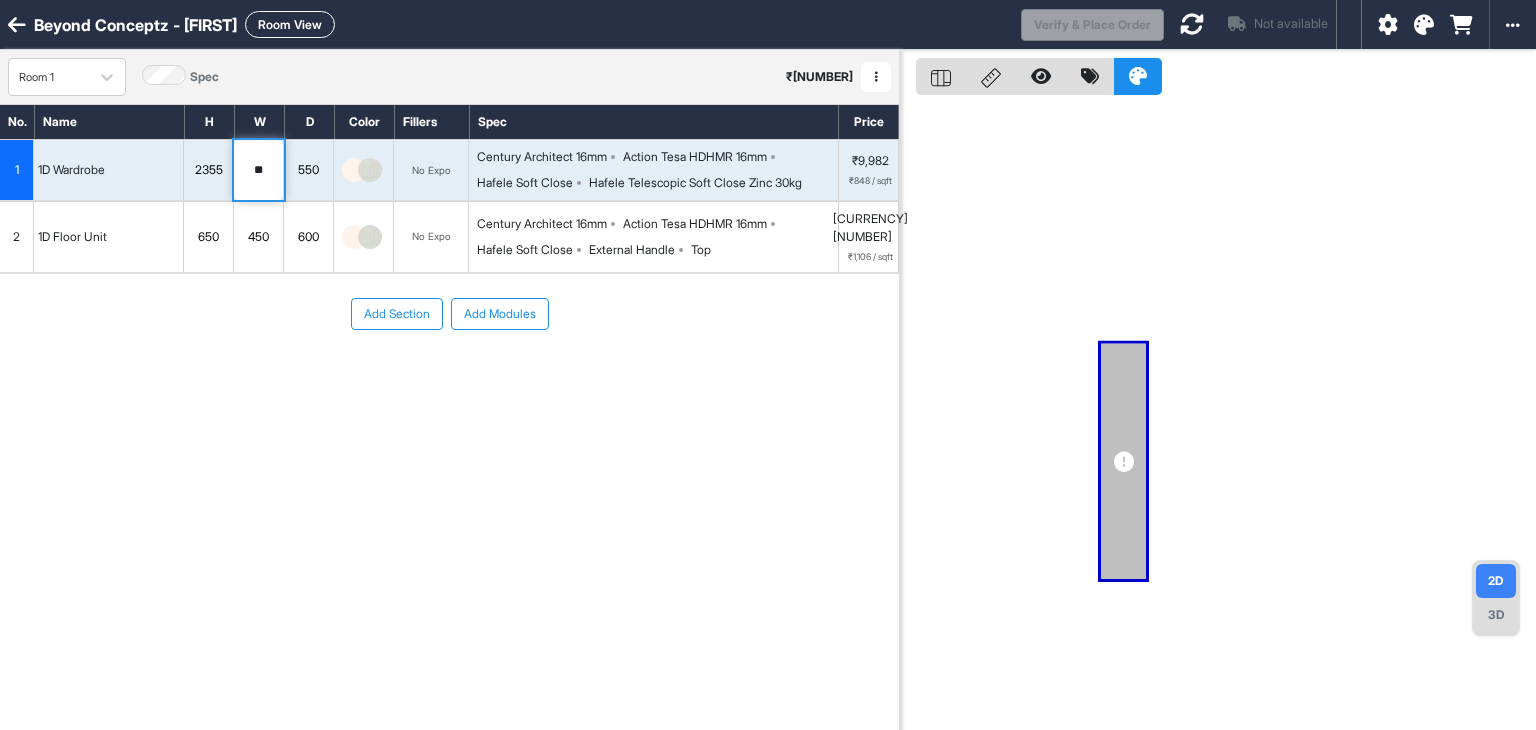 type on "***" 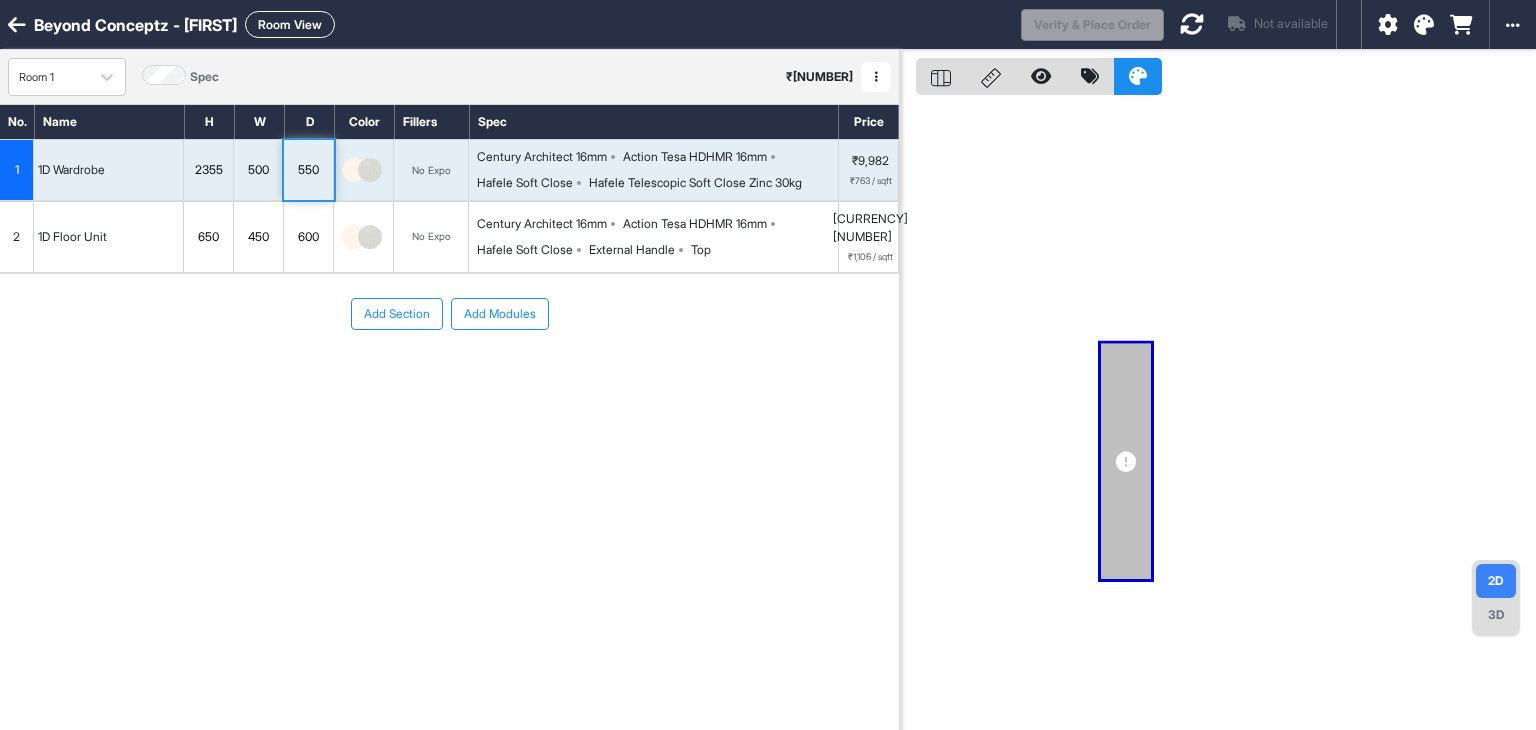 click on "550" at bounding box center (308, 170) 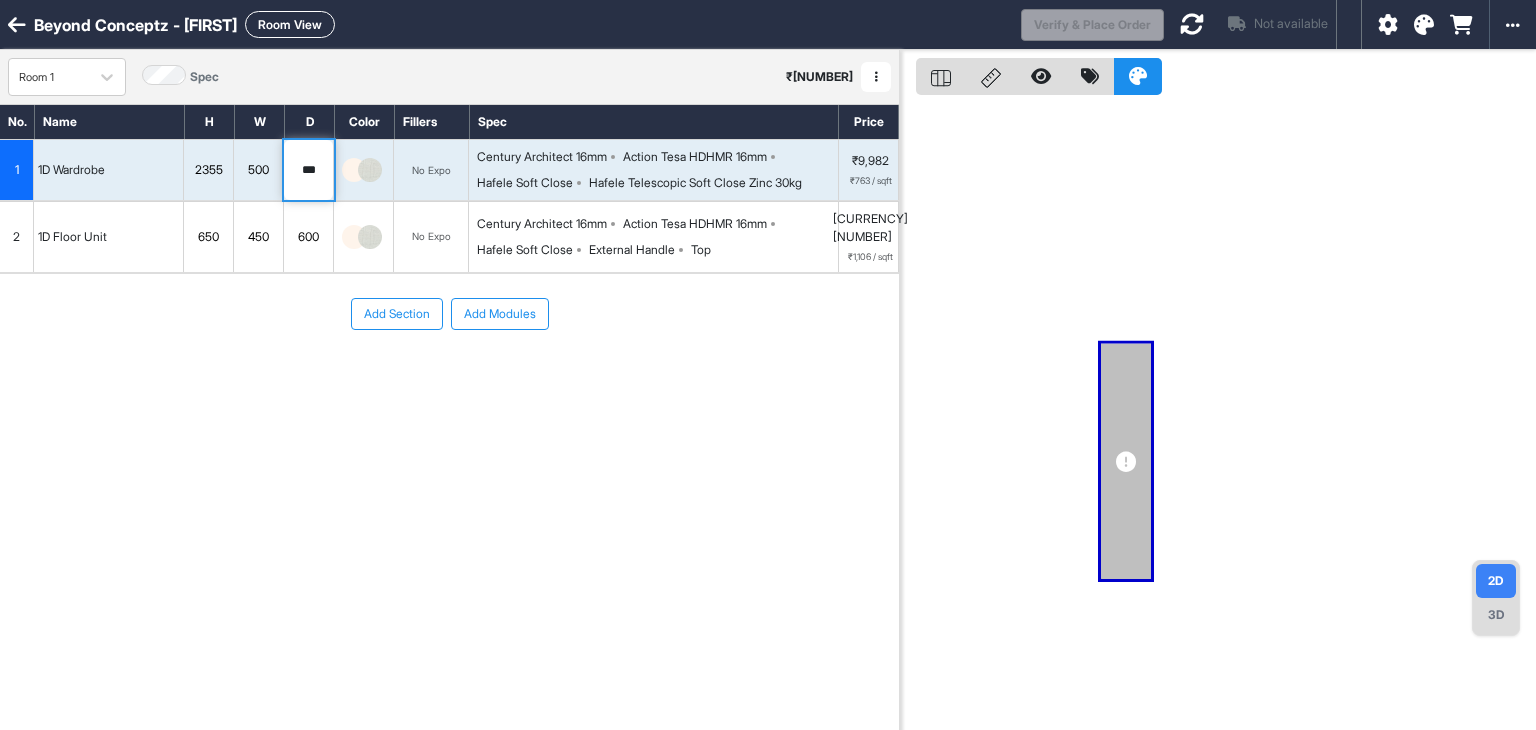 click on "***" at bounding box center [308, 170] 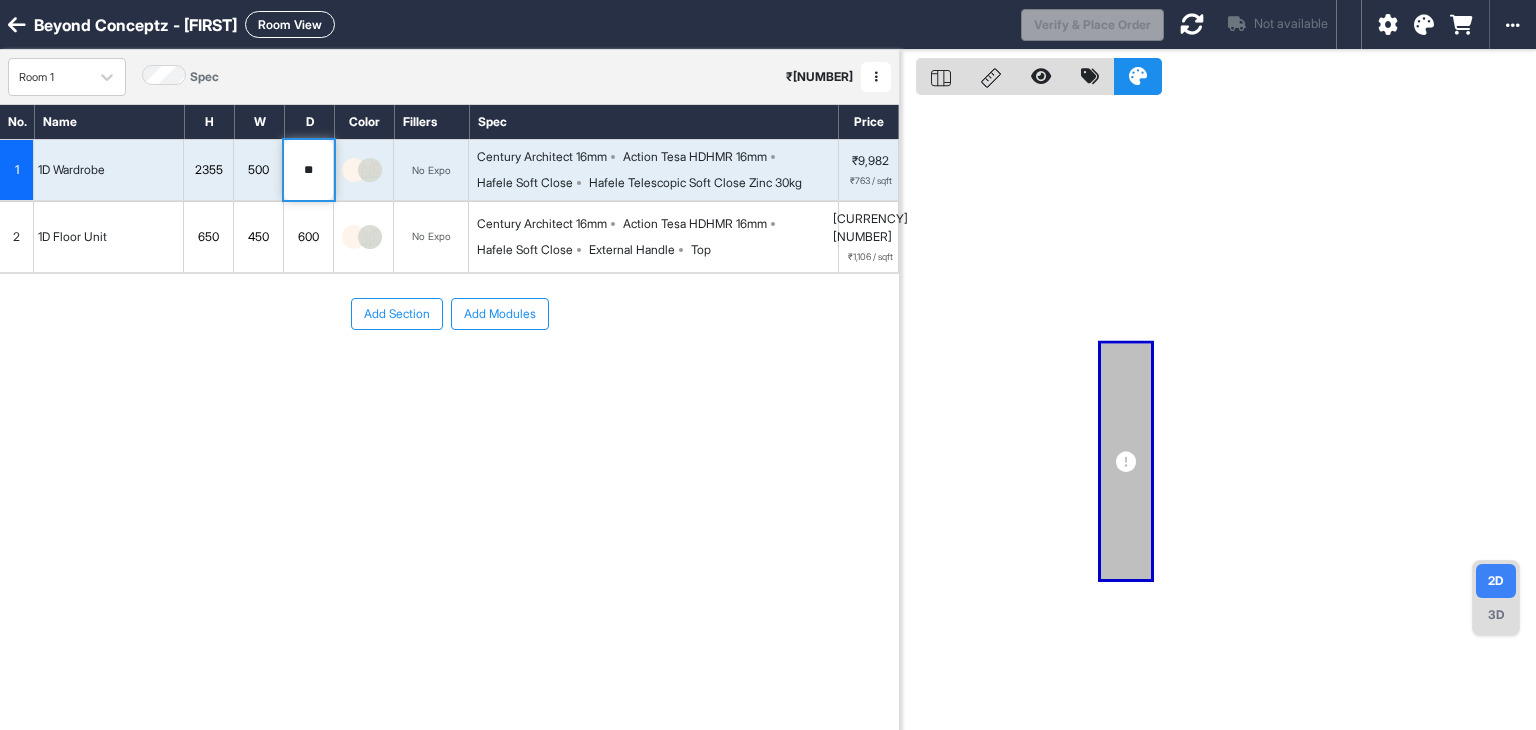 type on "***" 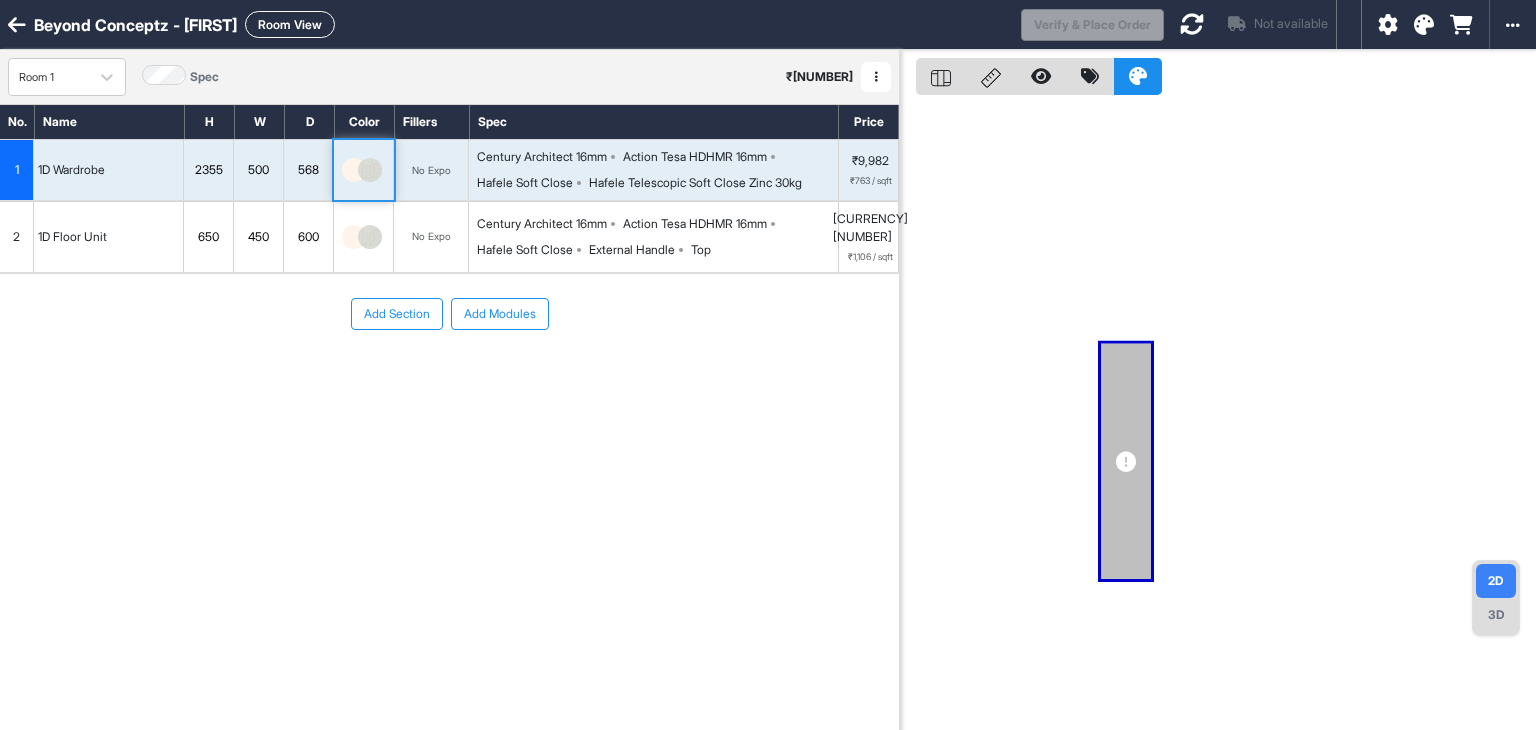 click at bounding box center [1218, 415] 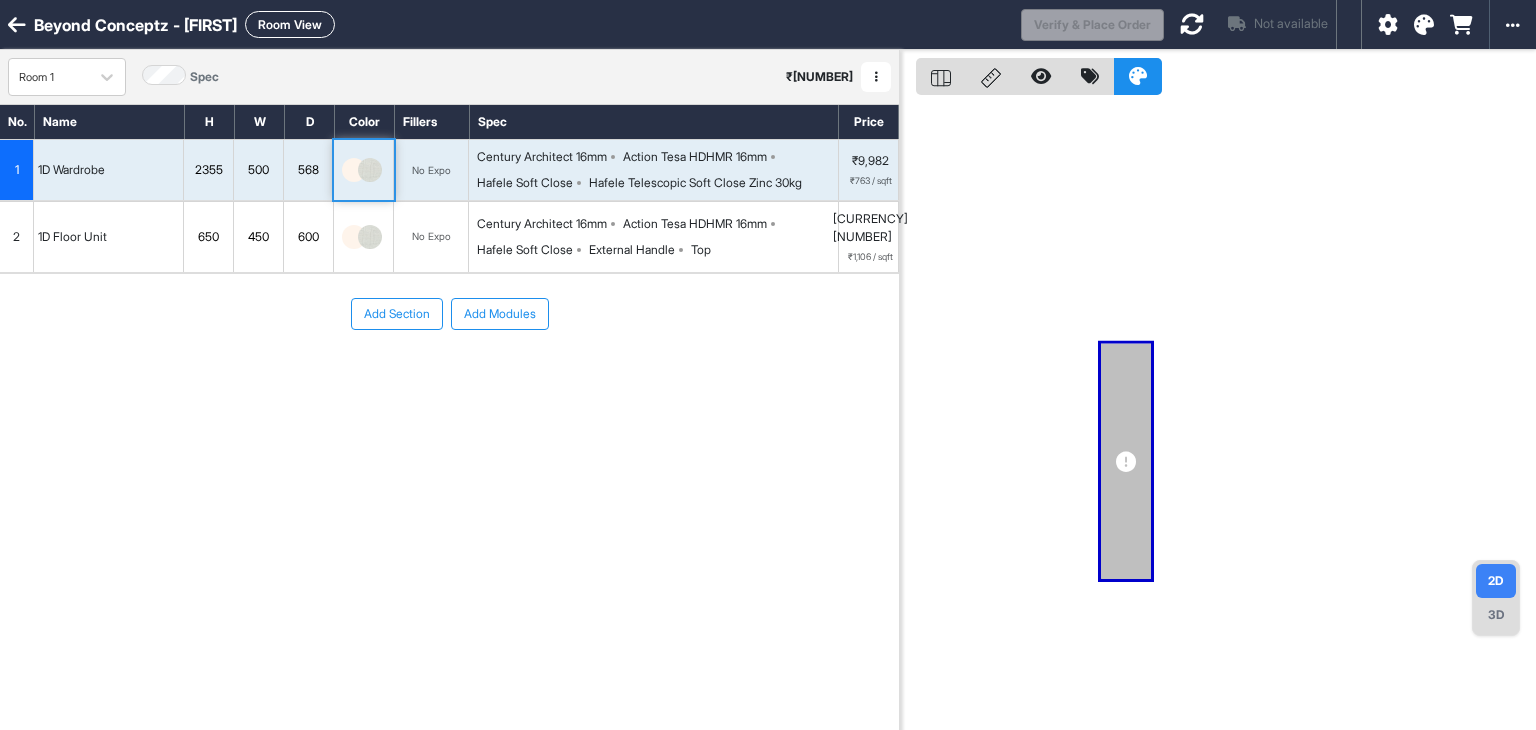 click at bounding box center [1192, 24] 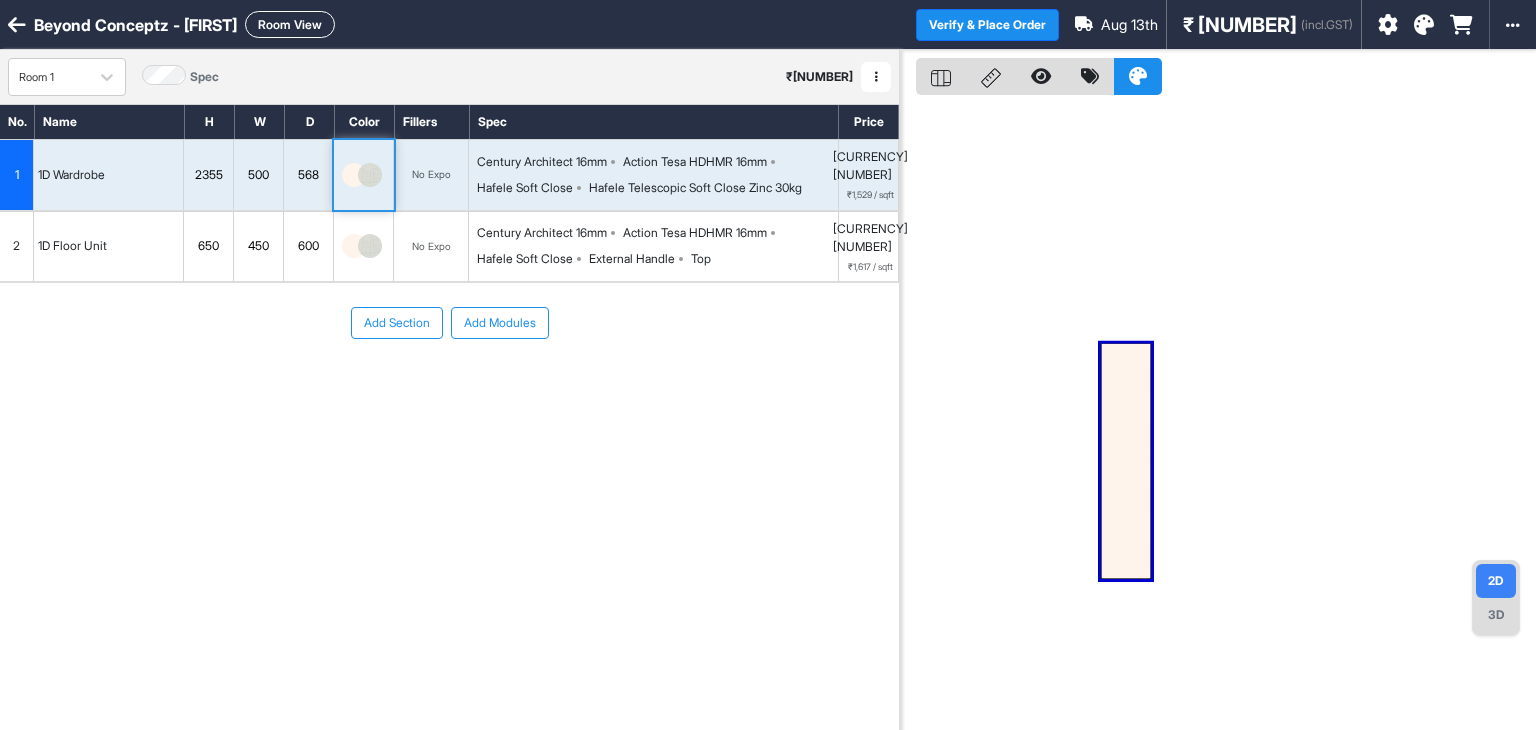 click at bounding box center [1218, 415] 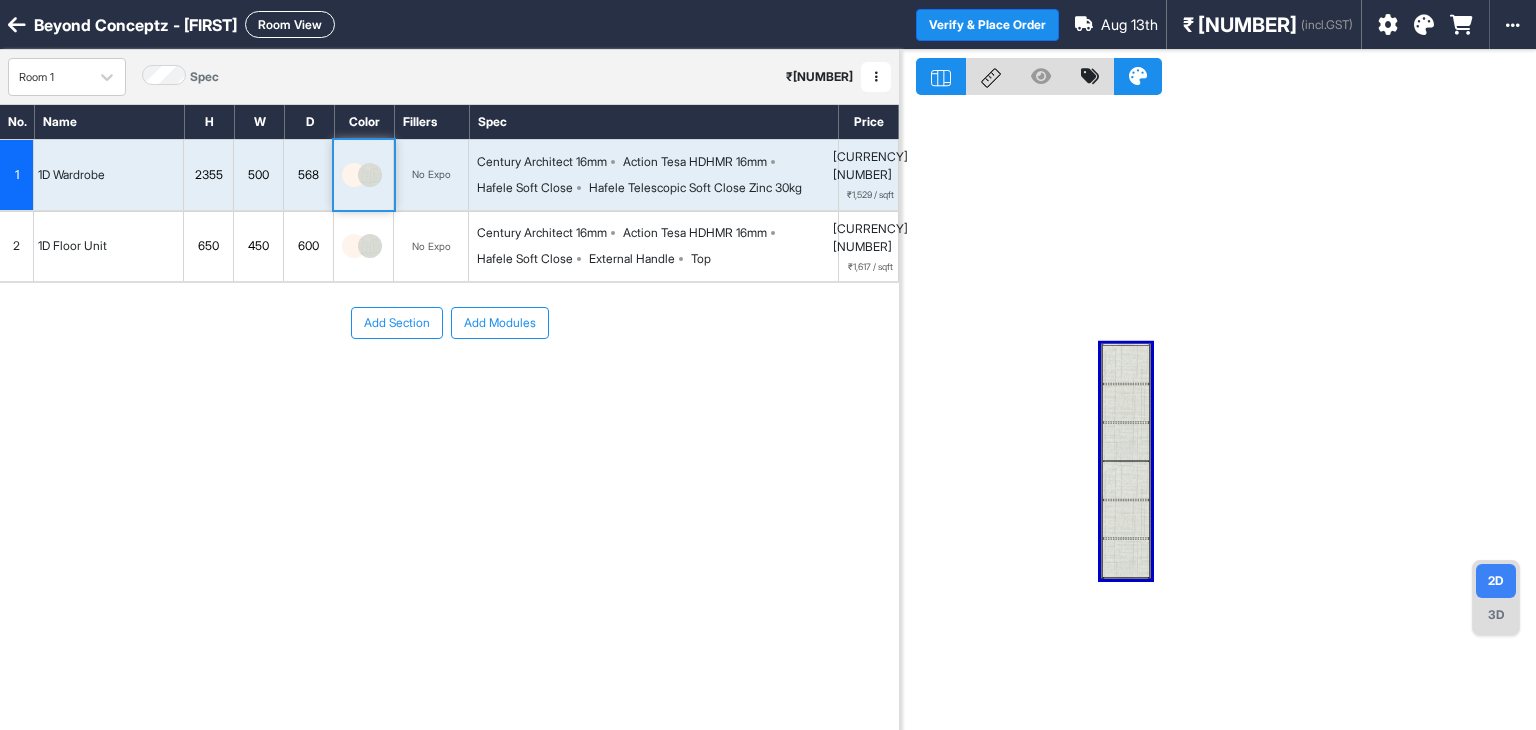 click at bounding box center [1218, 415] 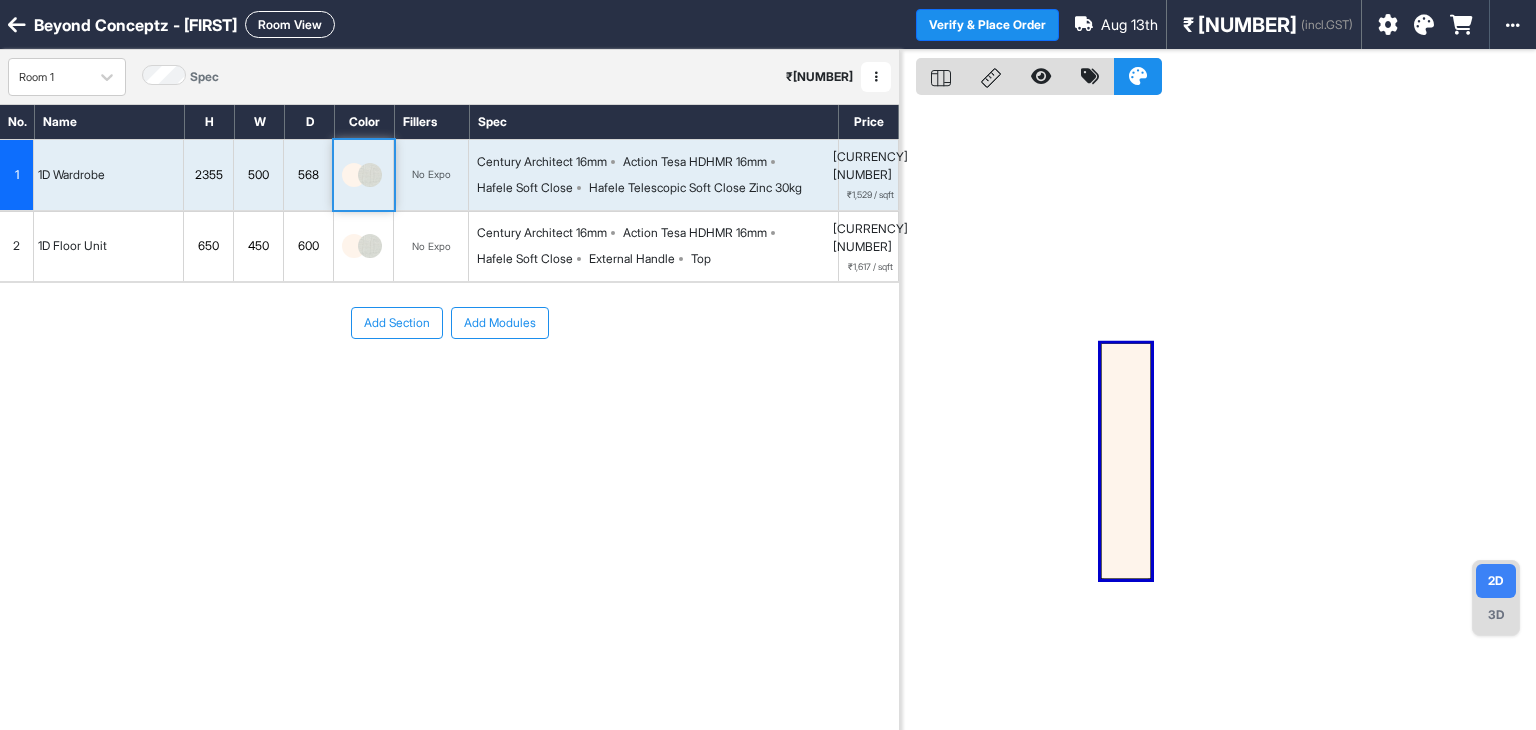 click at bounding box center [1218, 415] 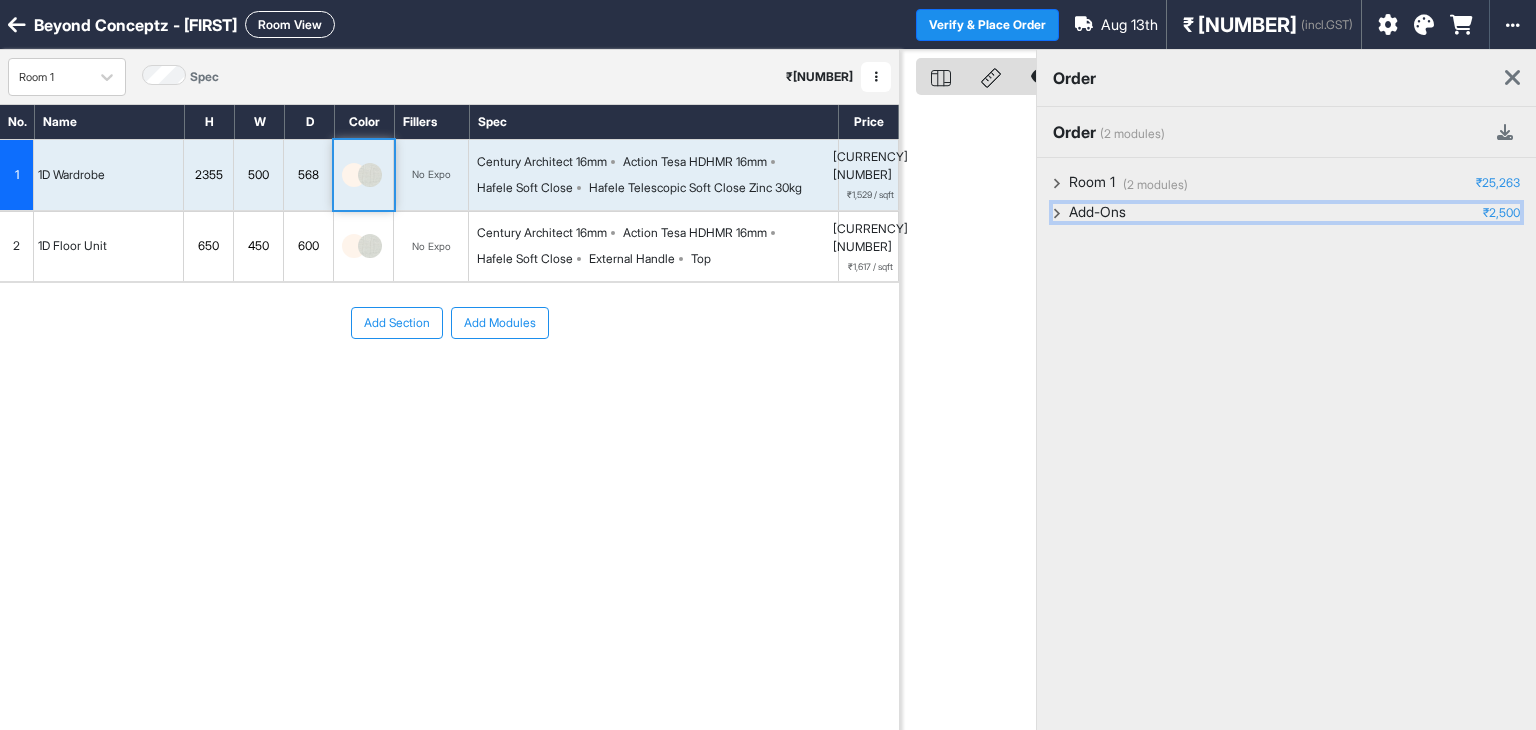 click on "Add-Ons" at bounding box center [1097, 212] 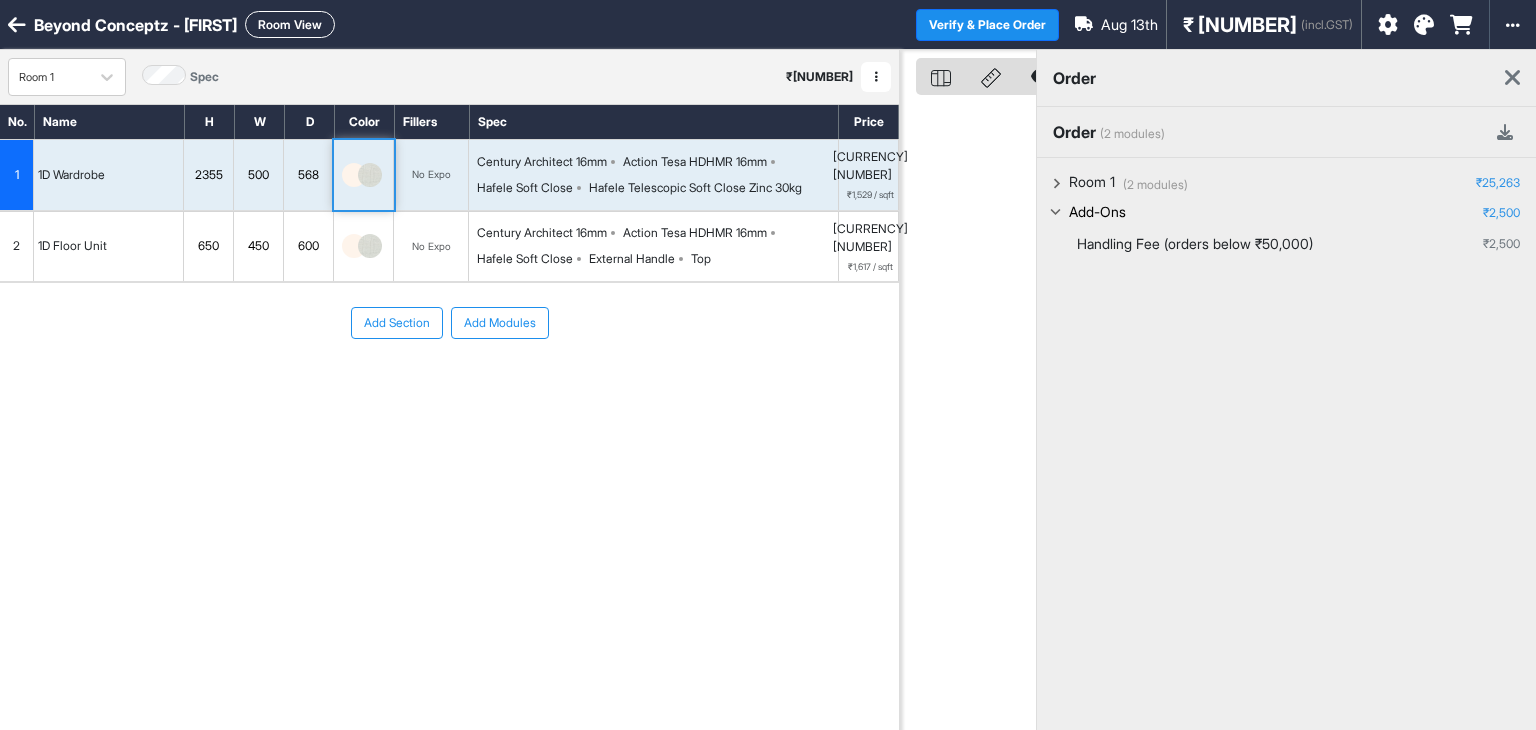 click on "Add-Ons" at bounding box center (1097, 212) 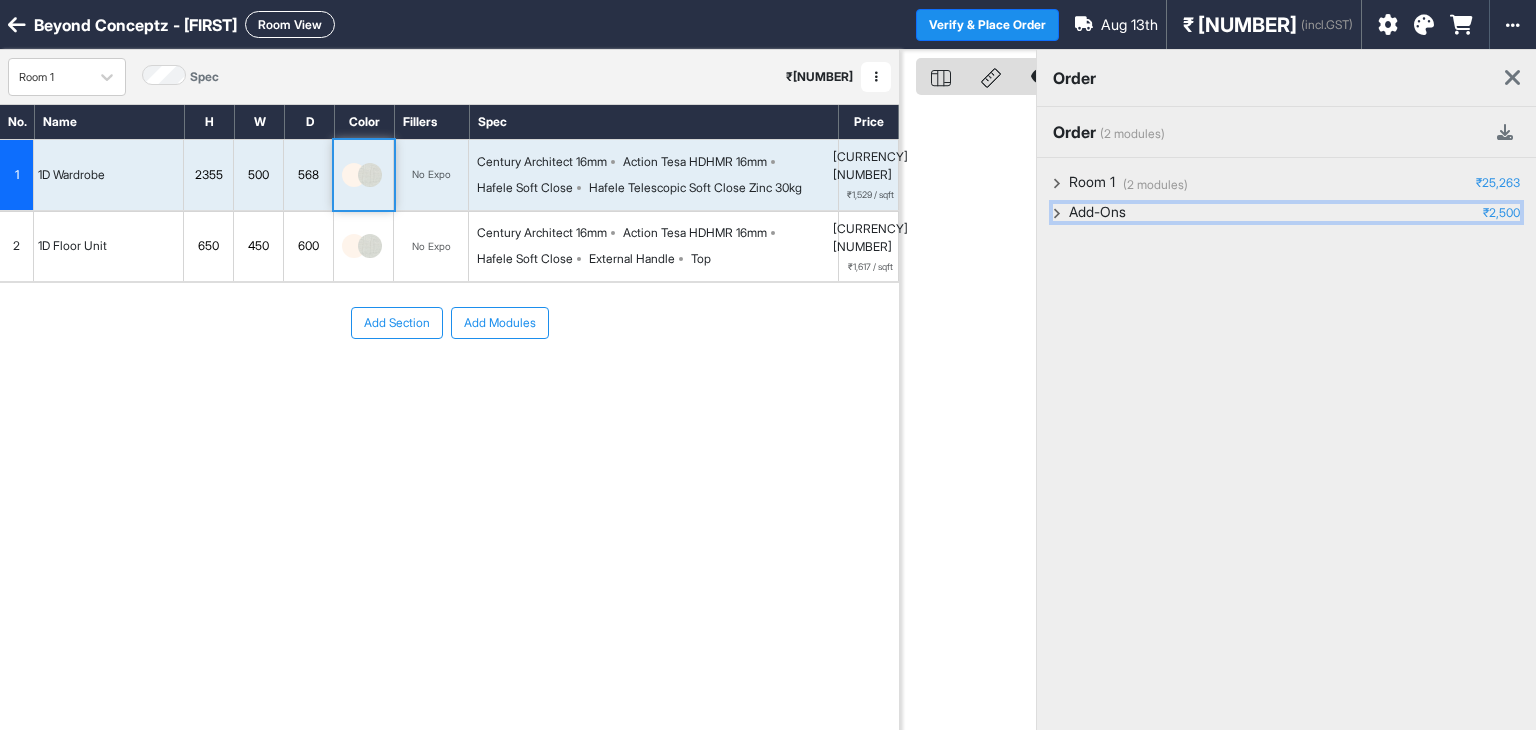 type 